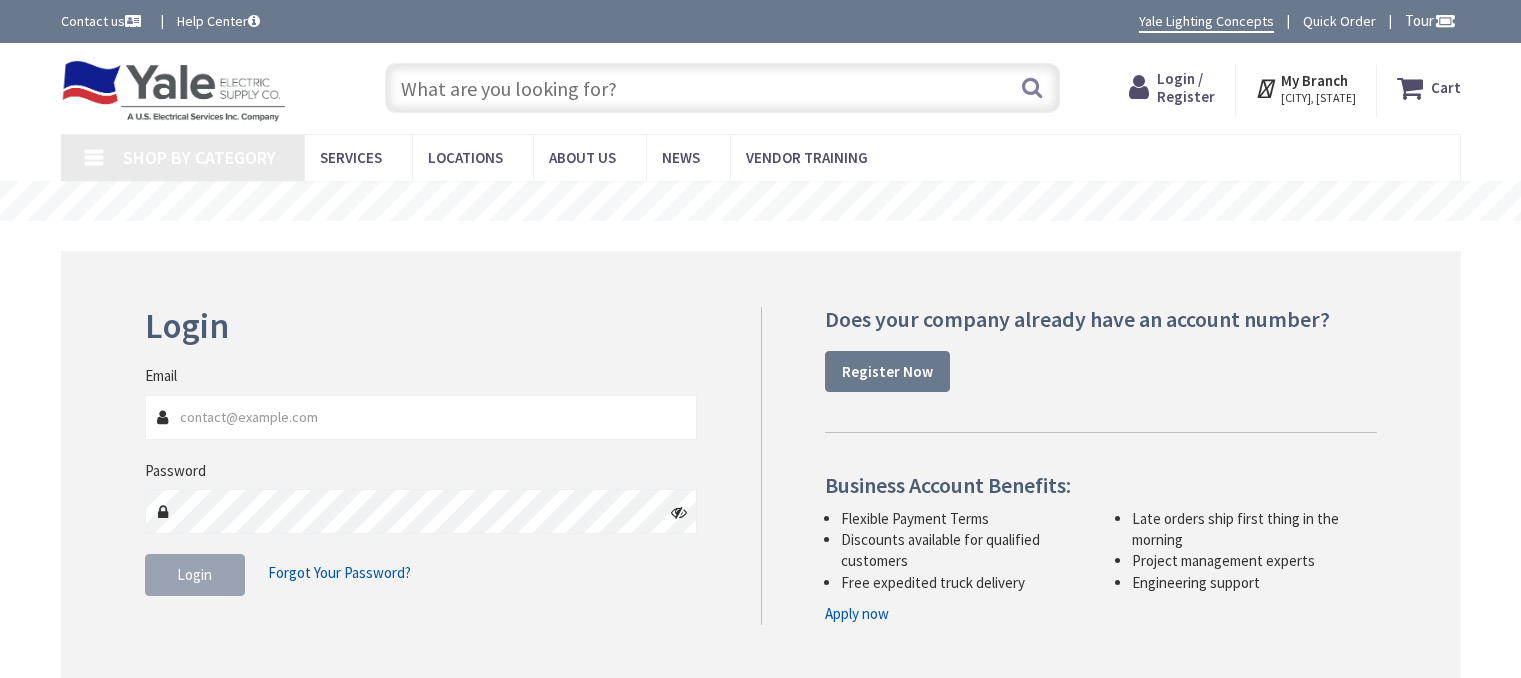 scroll, scrollTop: 0, scrollLeft: 0, axis: both 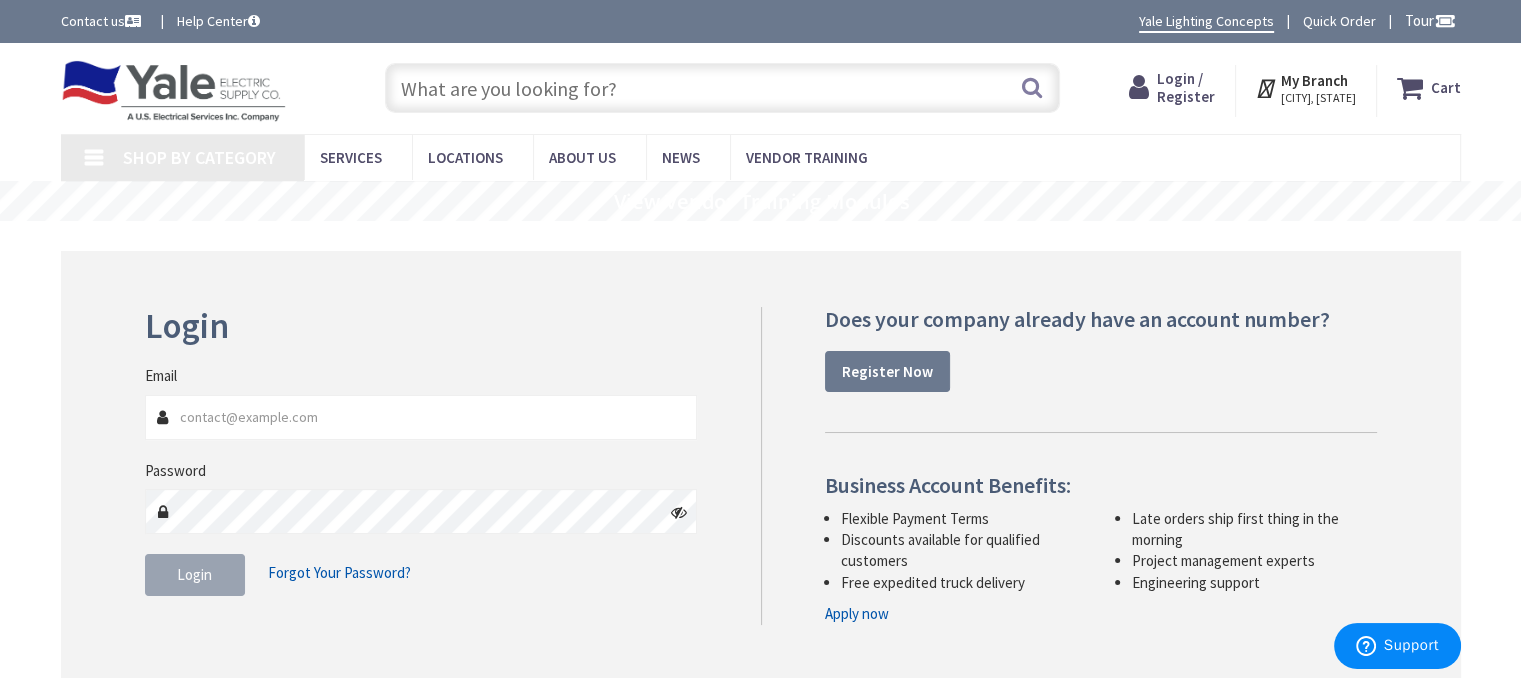 click on "Login / Register" at bounding box center [1186, 87] 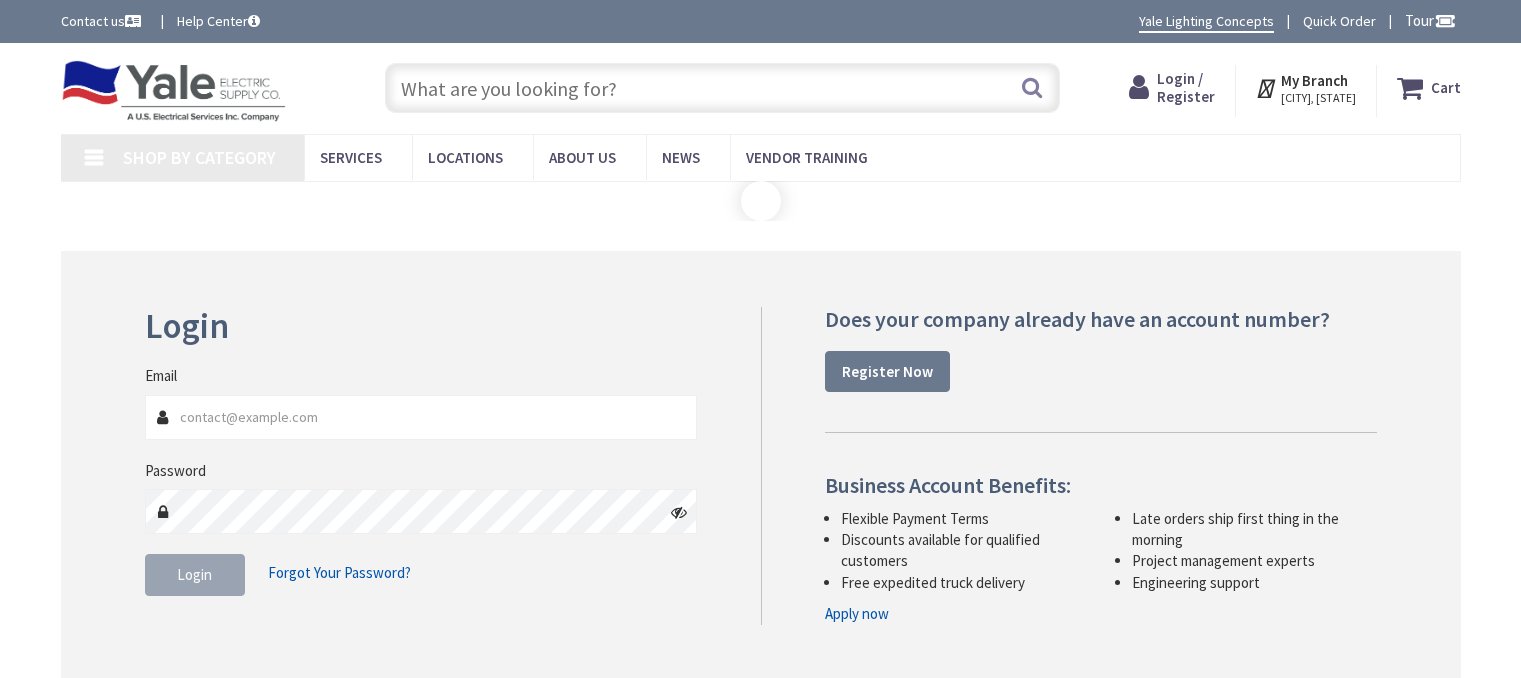 scroll, scrollTop: 0, scrollLeft: 0, axis: both 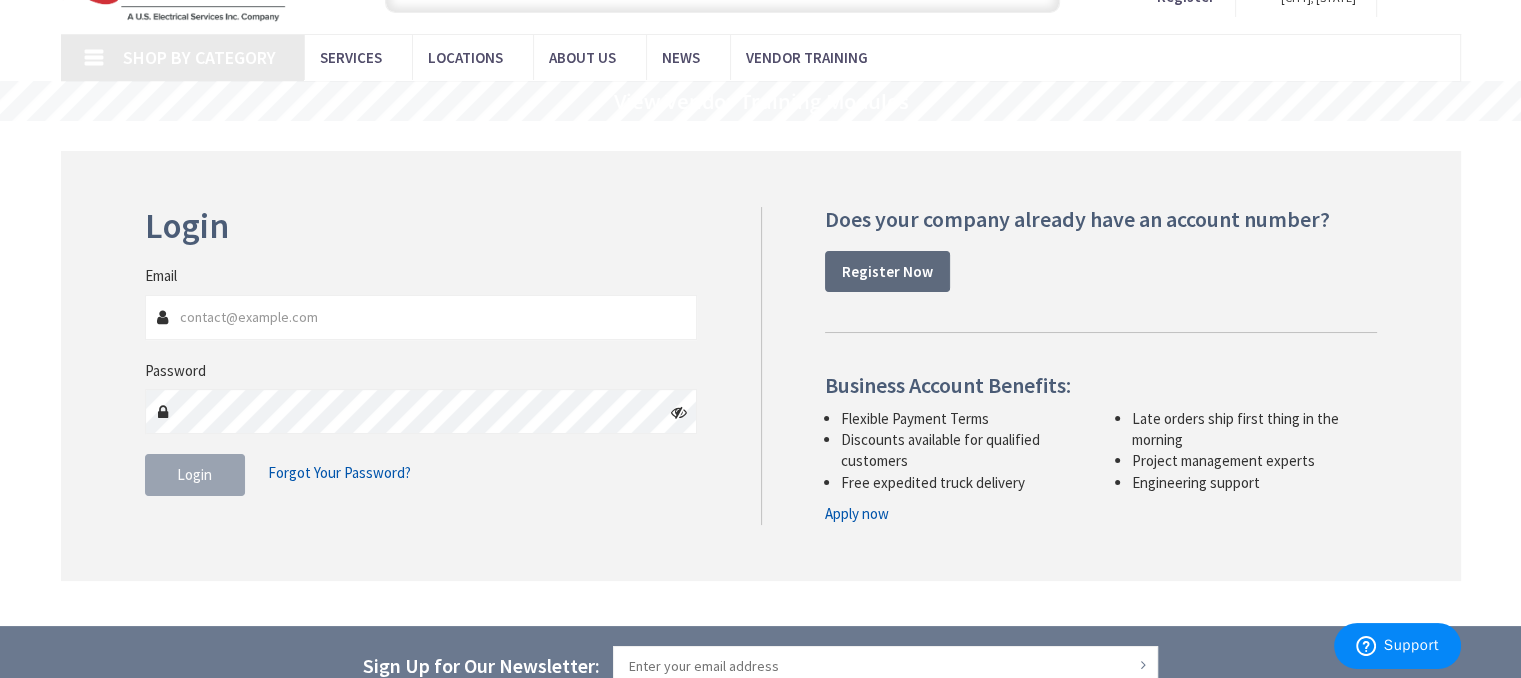 click on "Register Now" at bounding box center (887, 271) 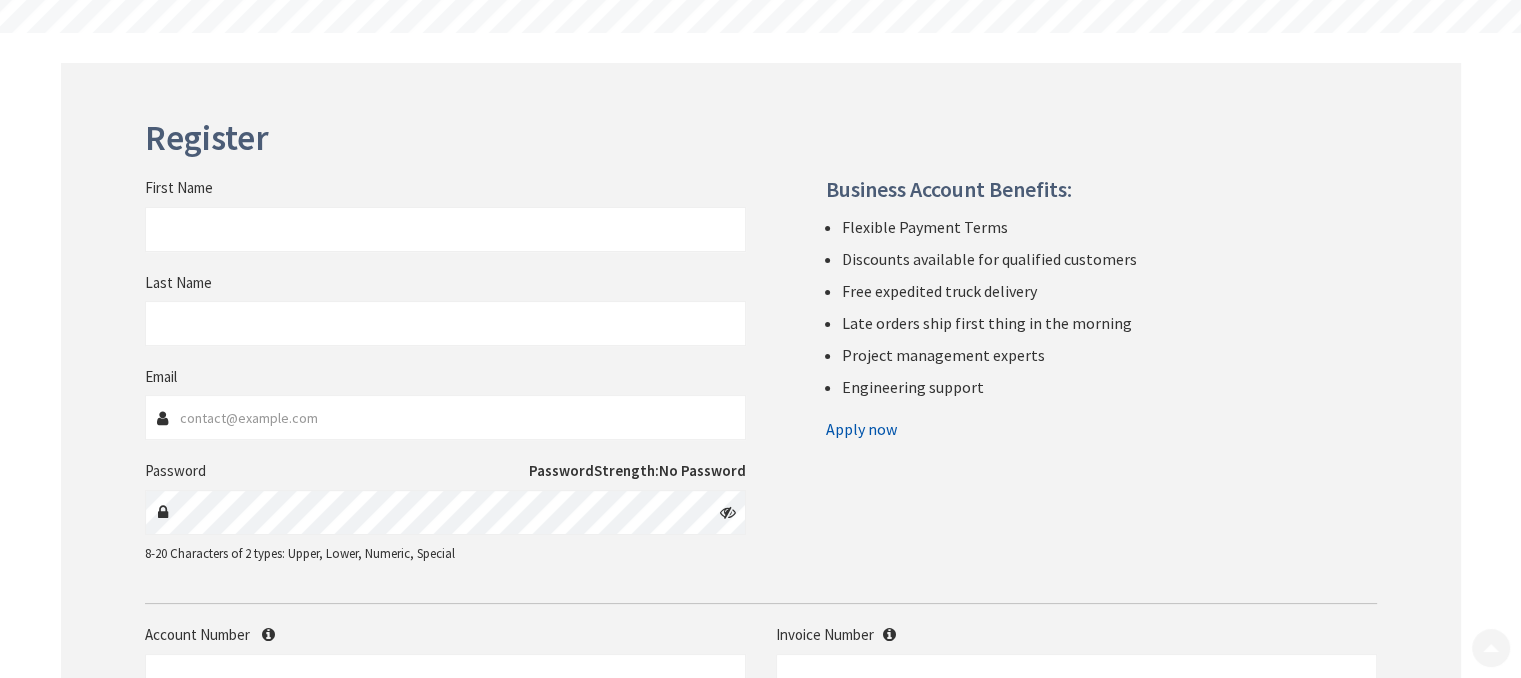 scroll, scrollTop: 200, scrollLeft: 0, axis: vertical 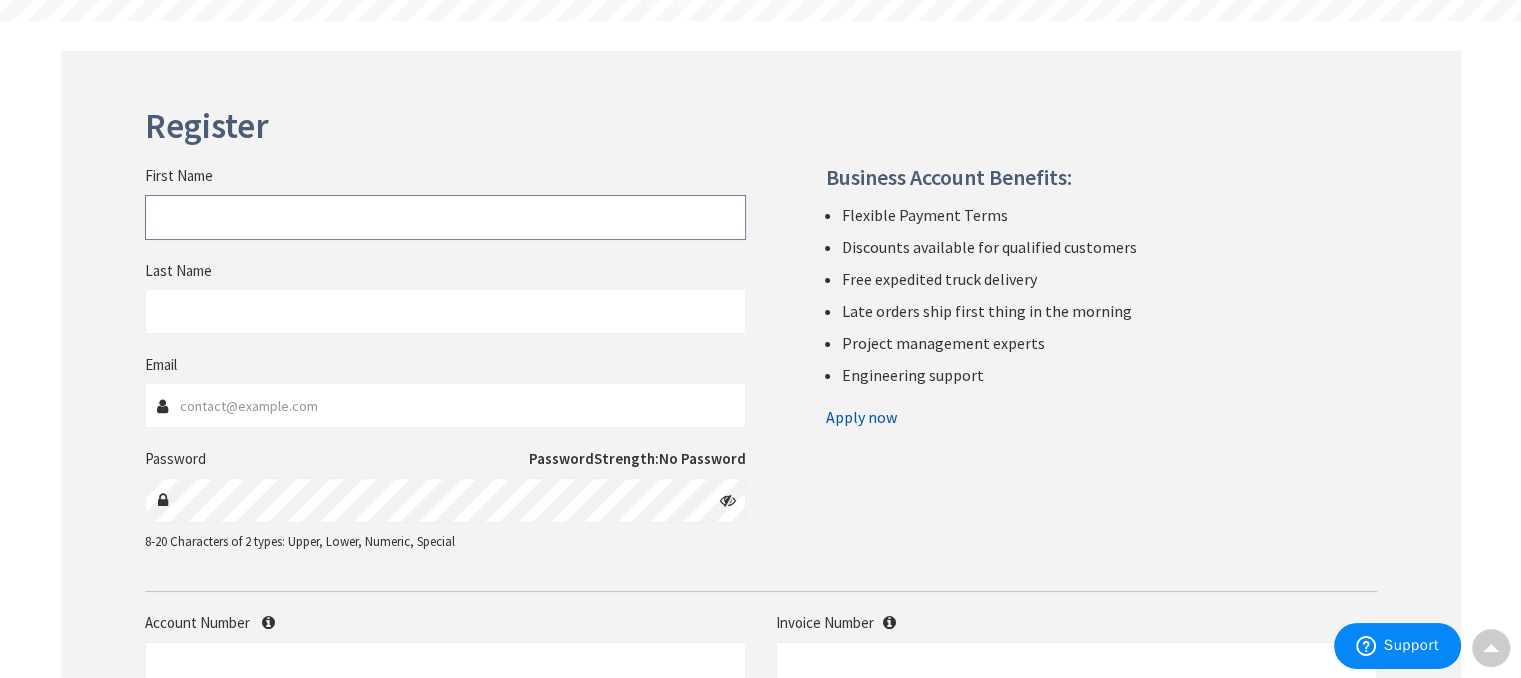 click on "First Name" at bounding box center (445, 217) 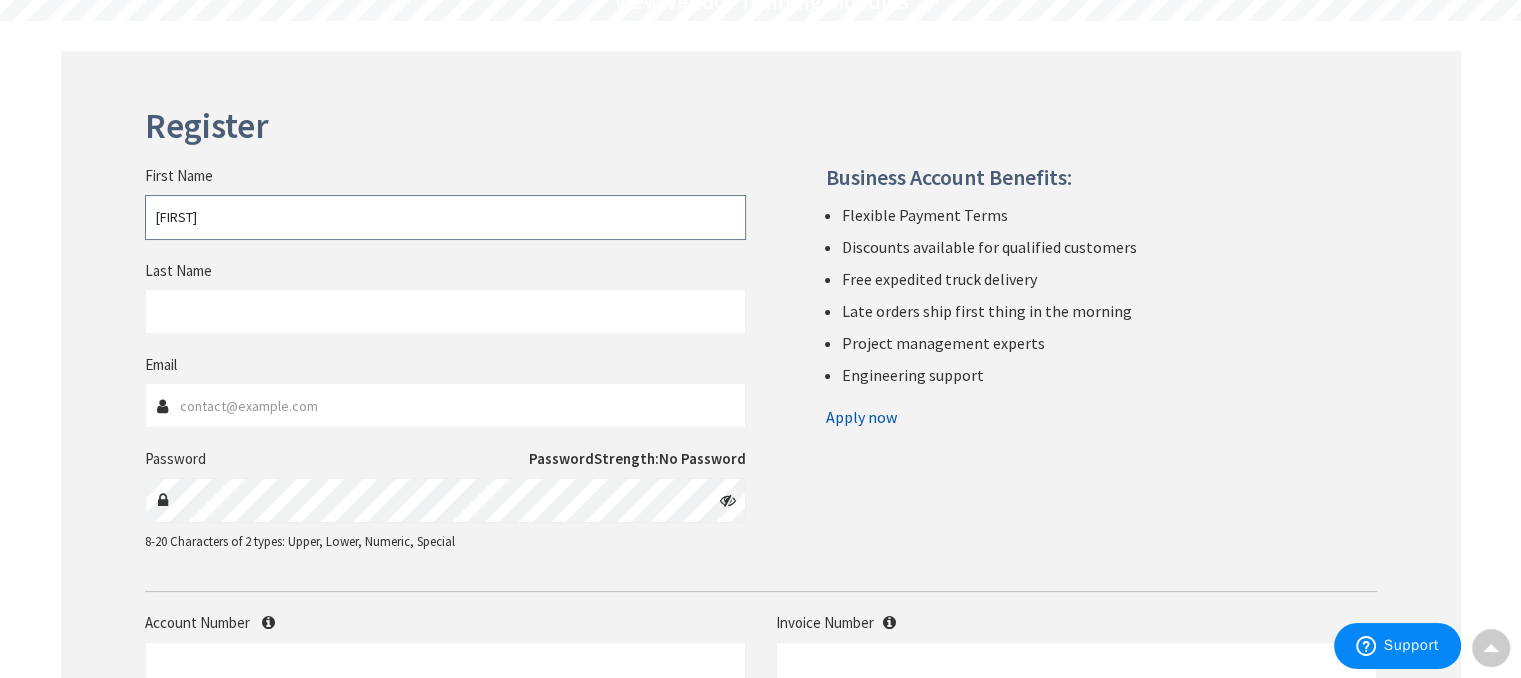 type on "James" 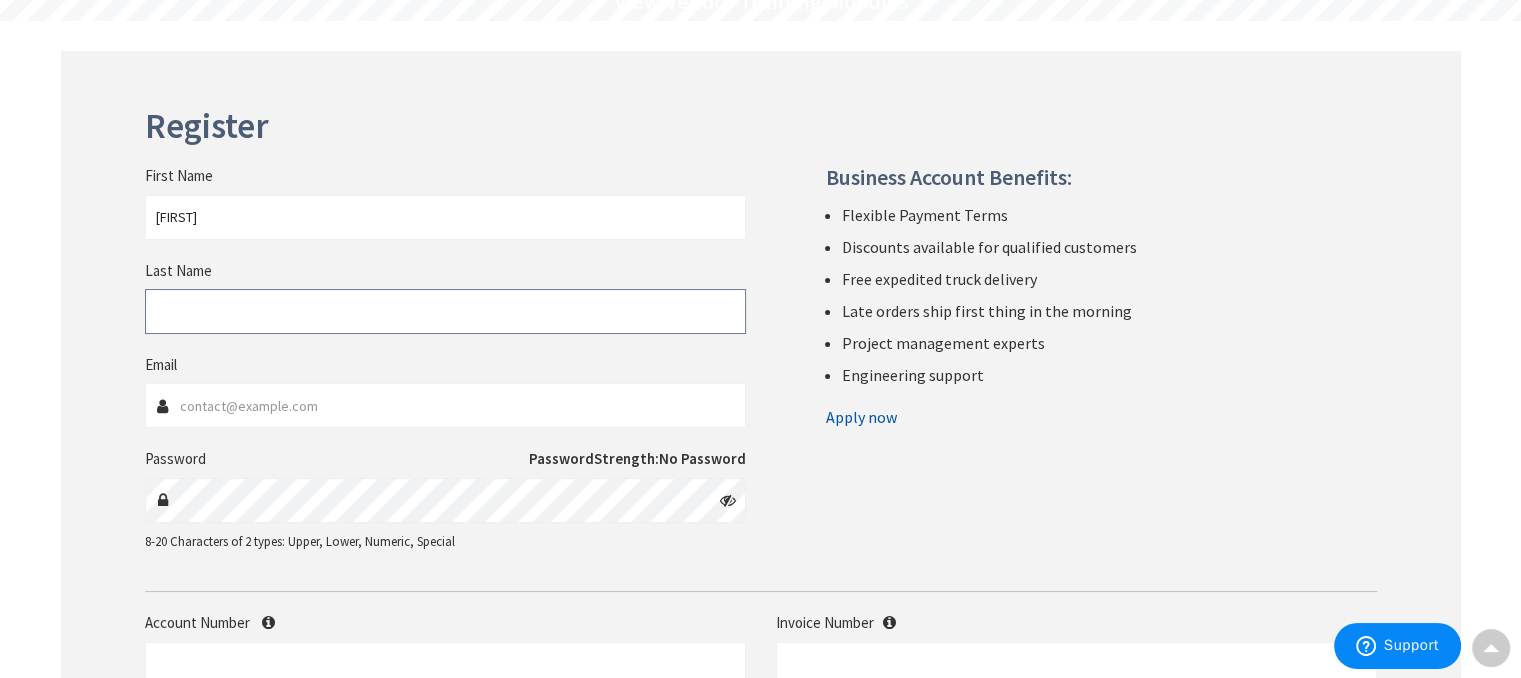 click on "Last Name" at bounding box center (445, 311) 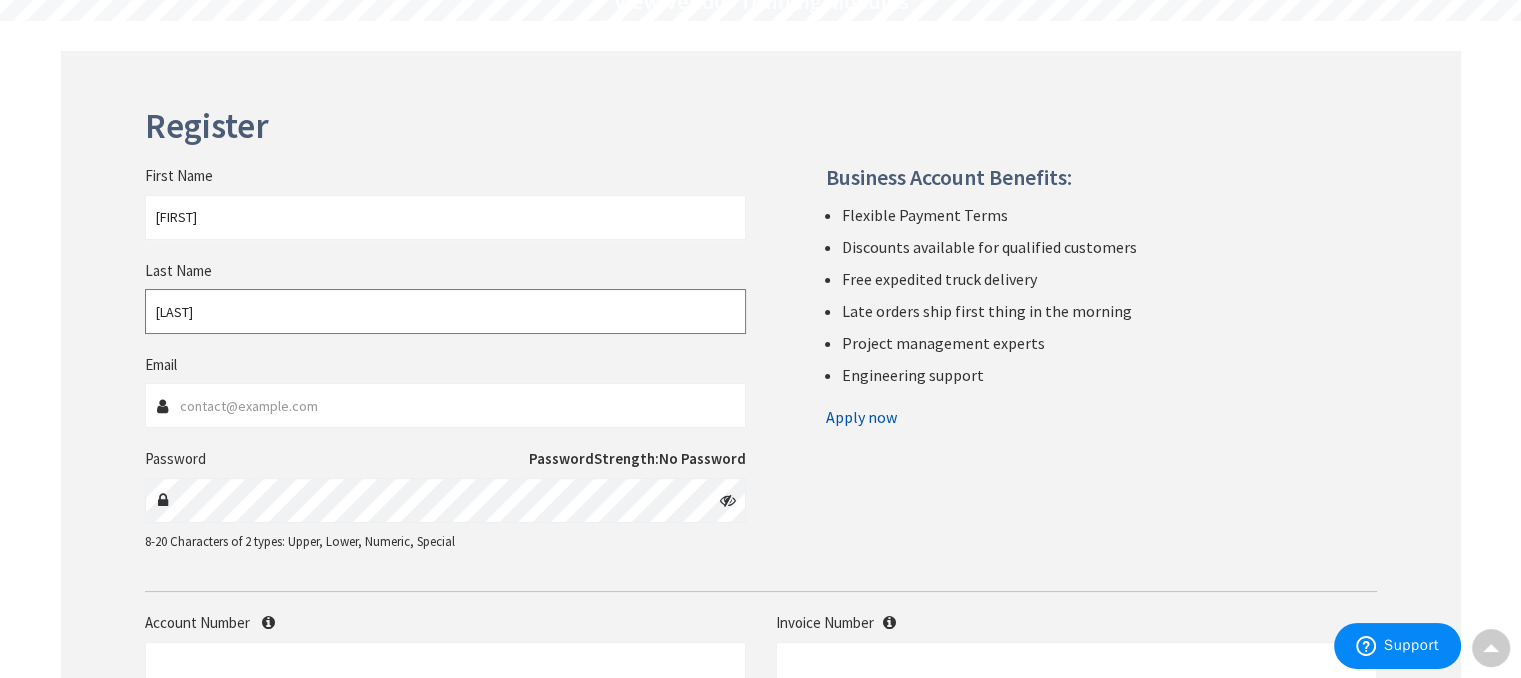 type on "McFadden" 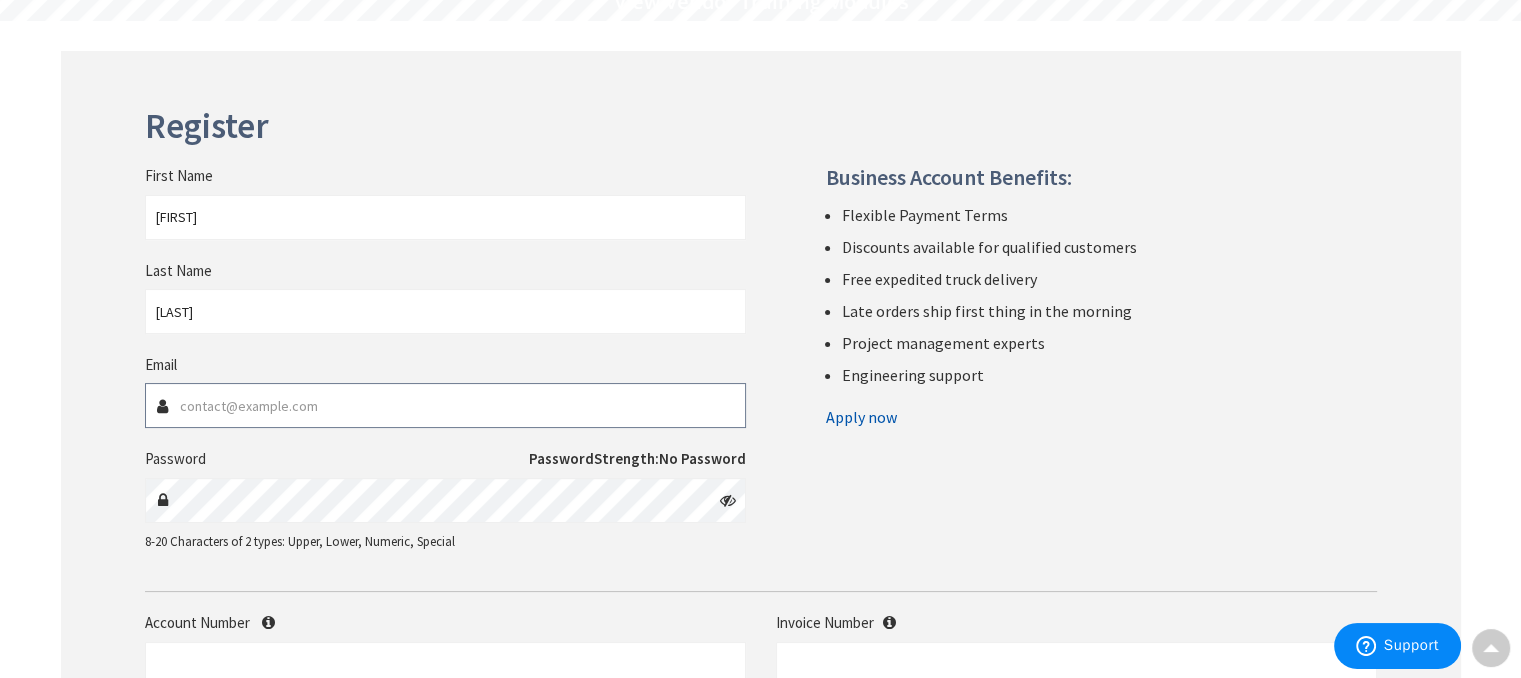 click on "Email" at bounding box center (445, 405) 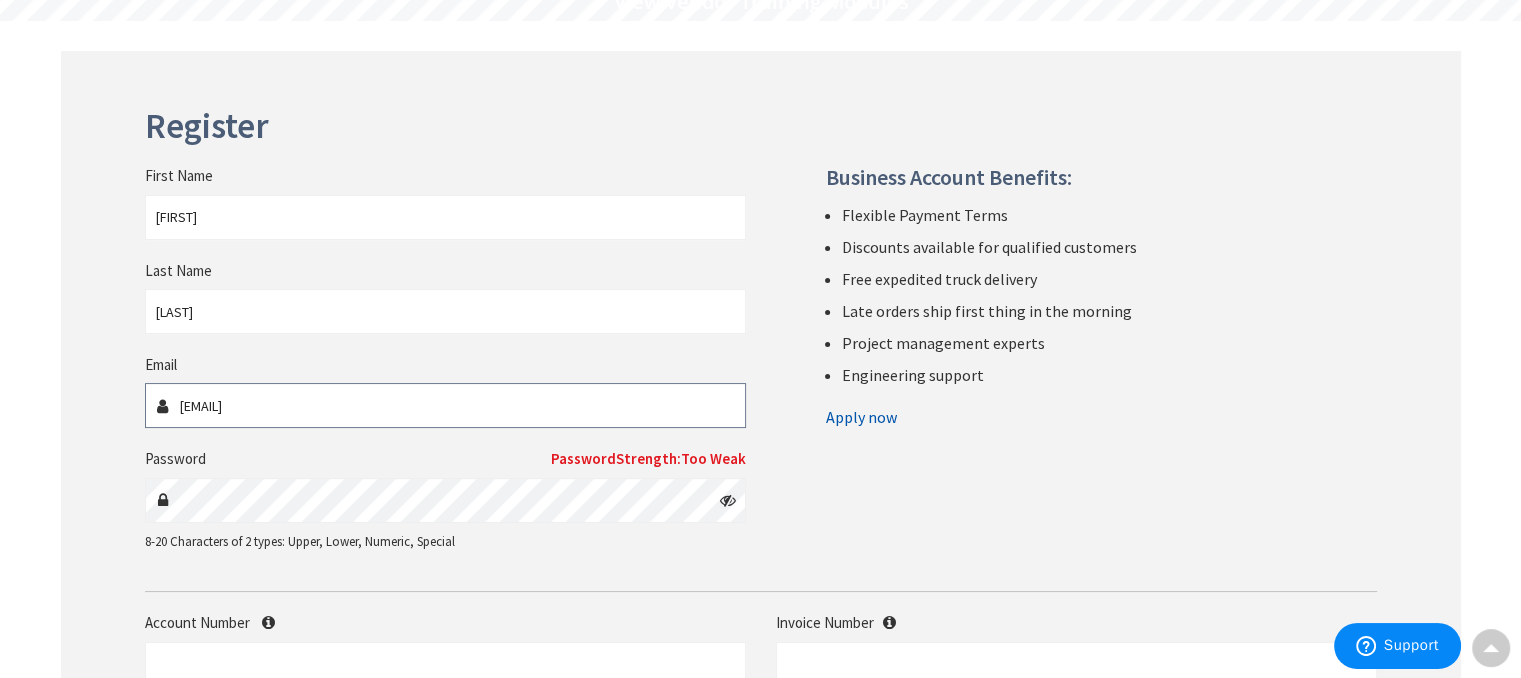 type on "[EMAIL]" 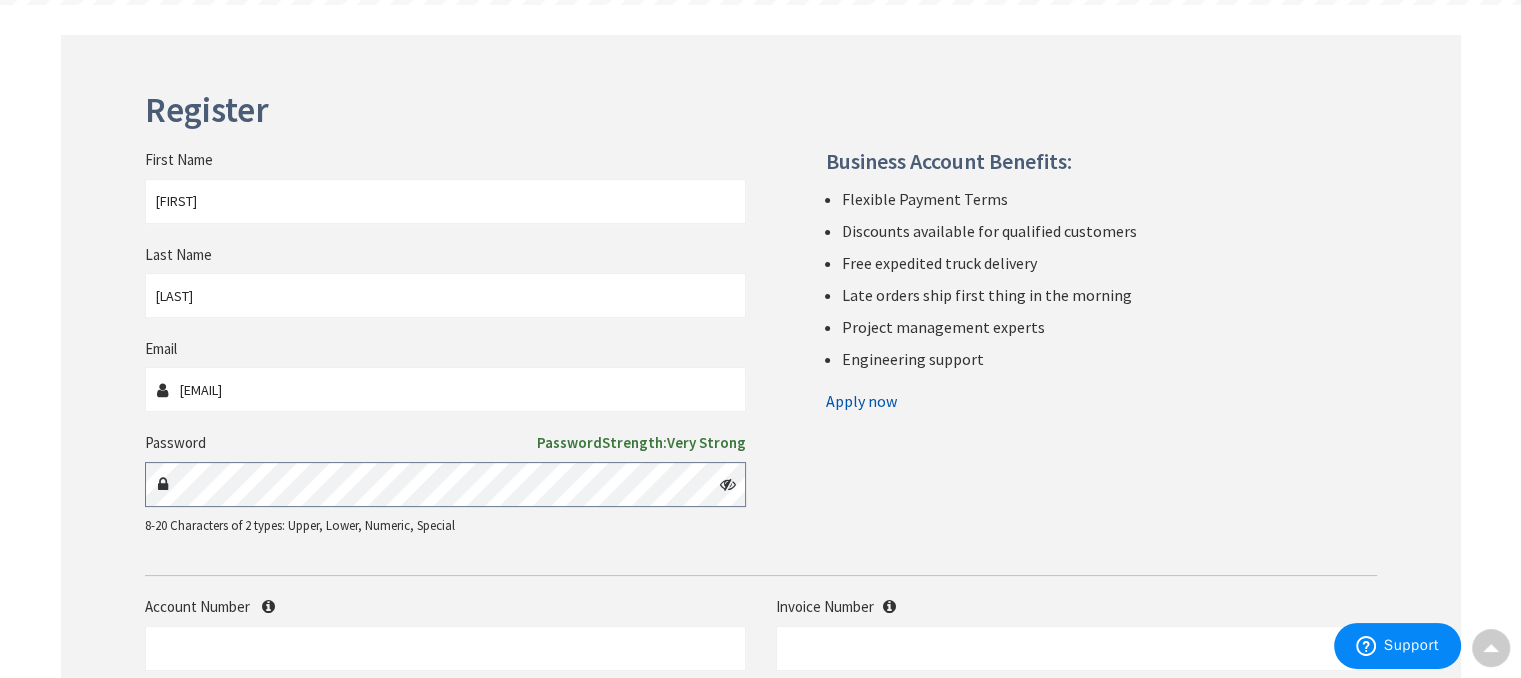 scroll, scrollTop: 500, scrollLeft: 0, axis: vertical 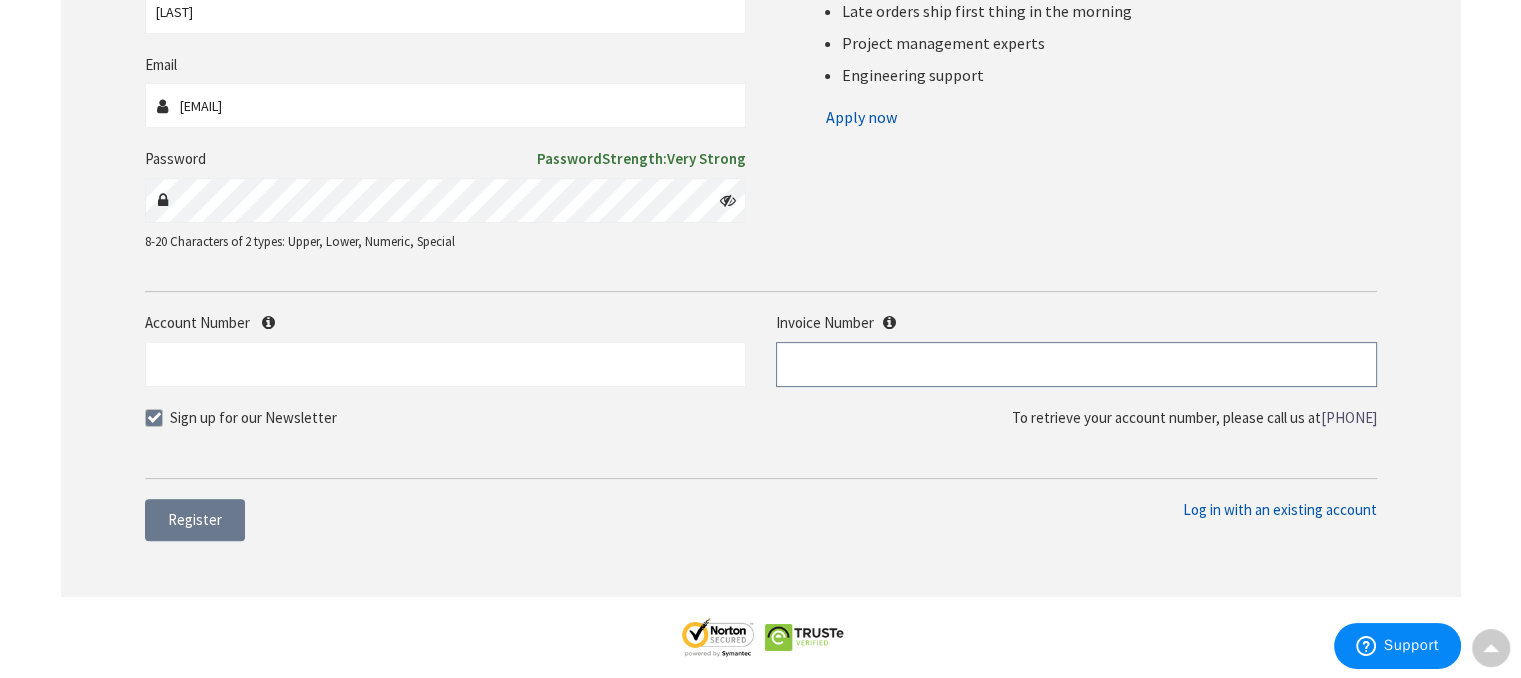 click at bounding box center [1076, 364] 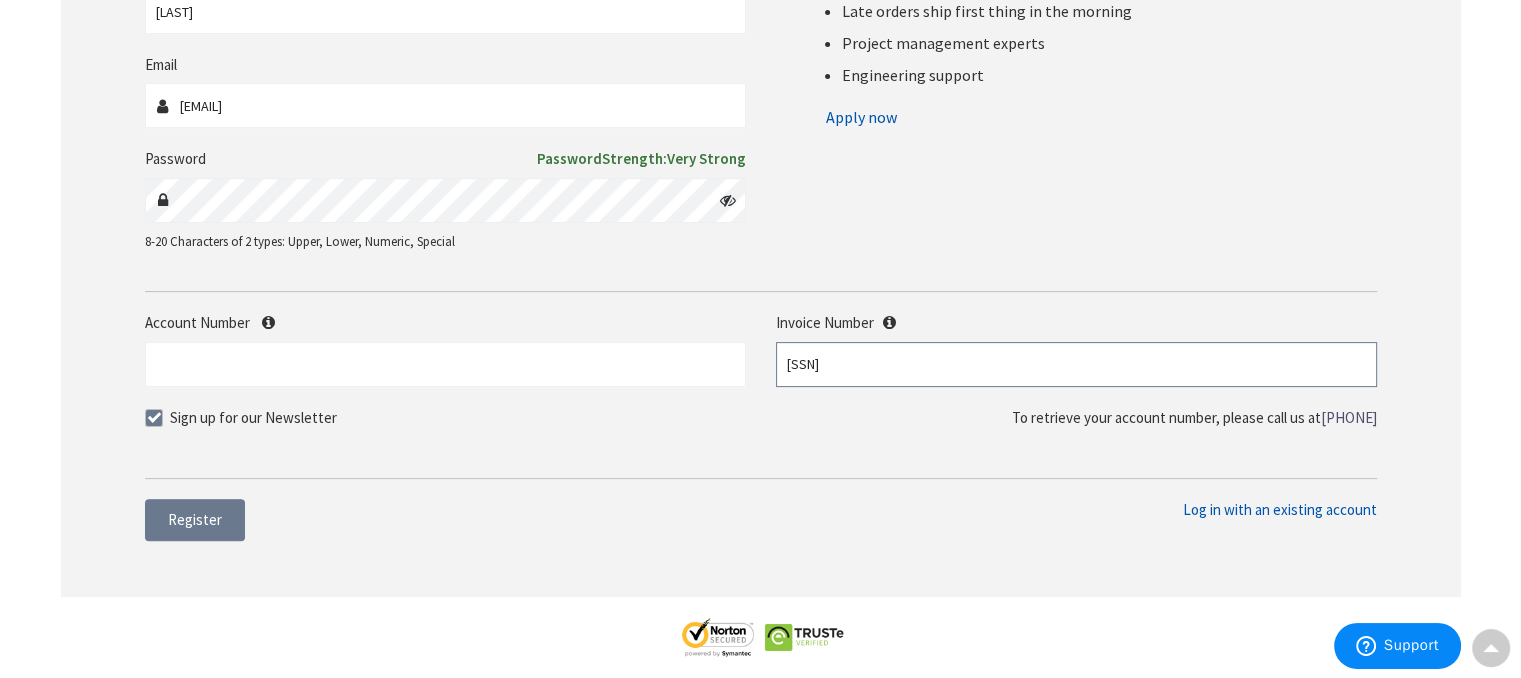 type on "s128523621001" 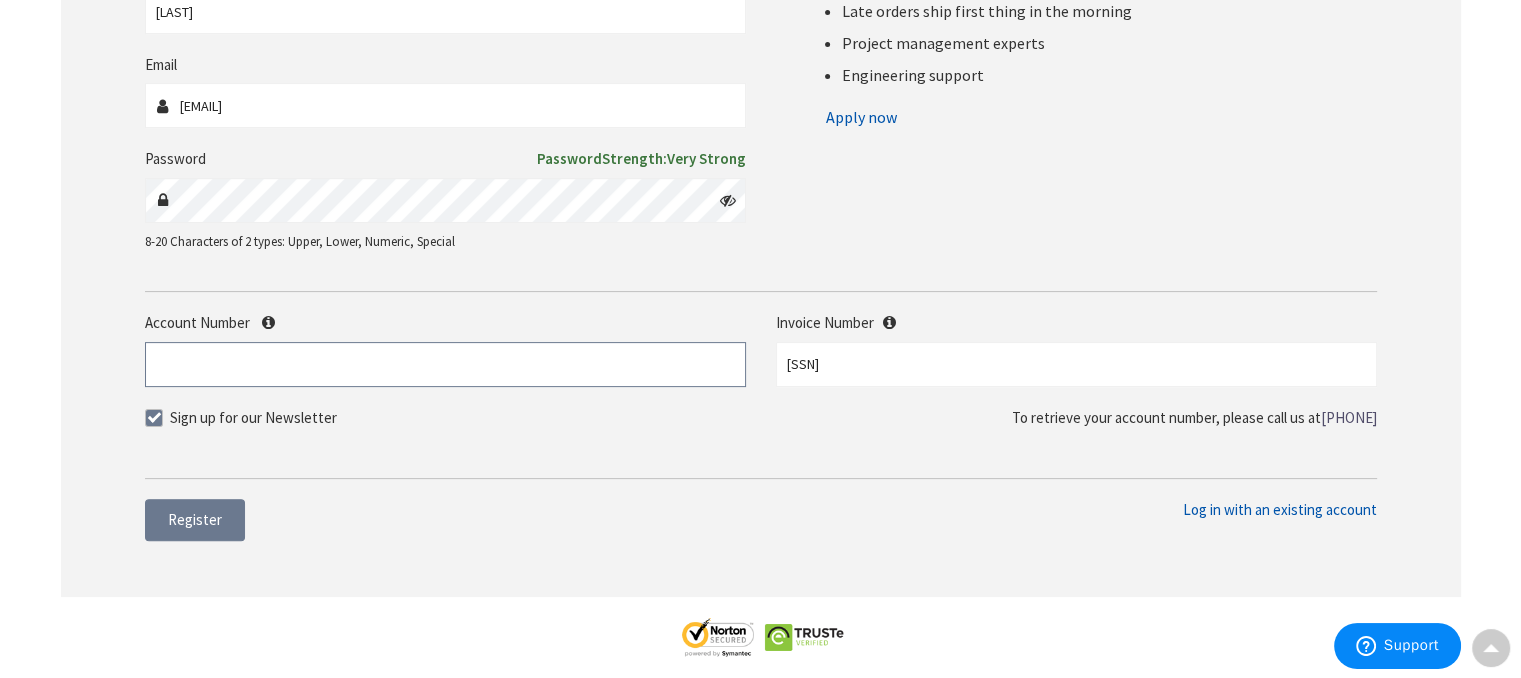 click on "Account Number" at bounding box center (445, 364) 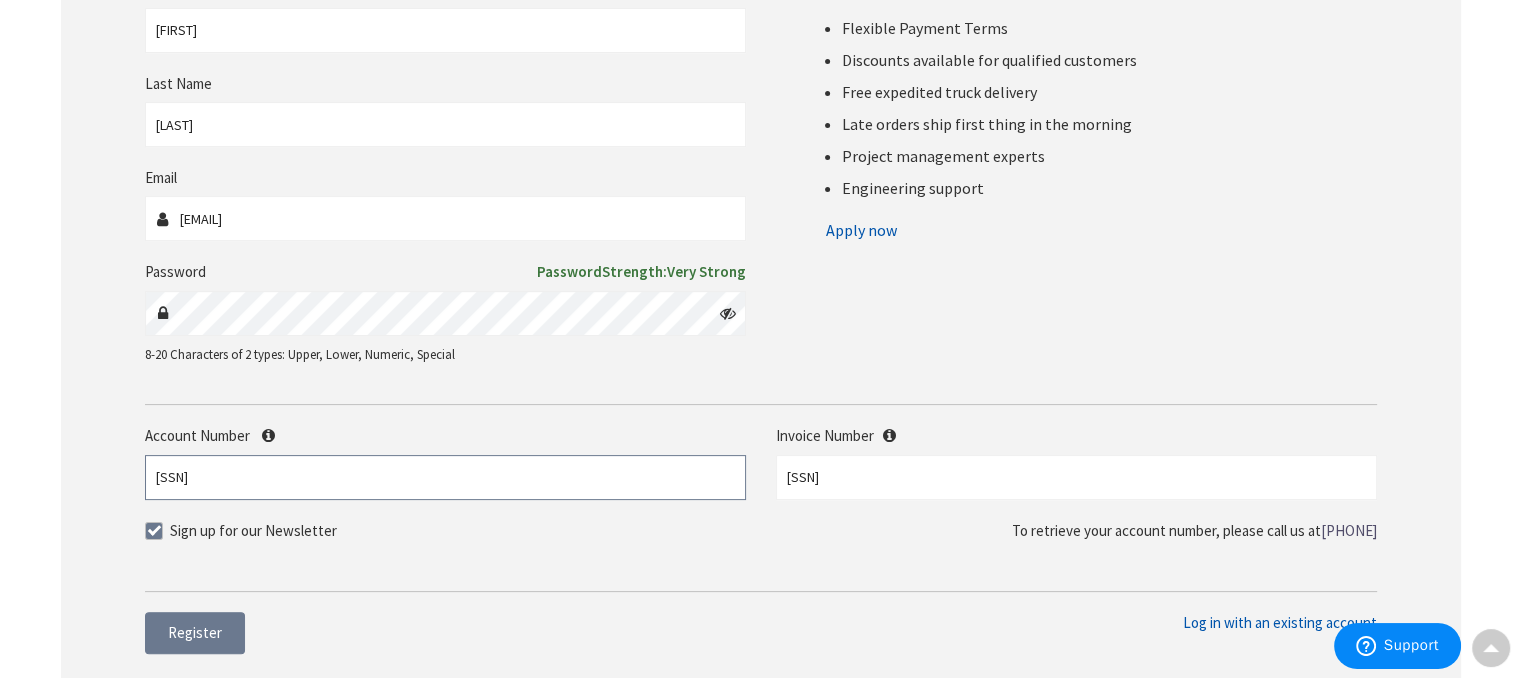 scroll, scrollTop: 400, scrollLeft: 0, axis: vertical 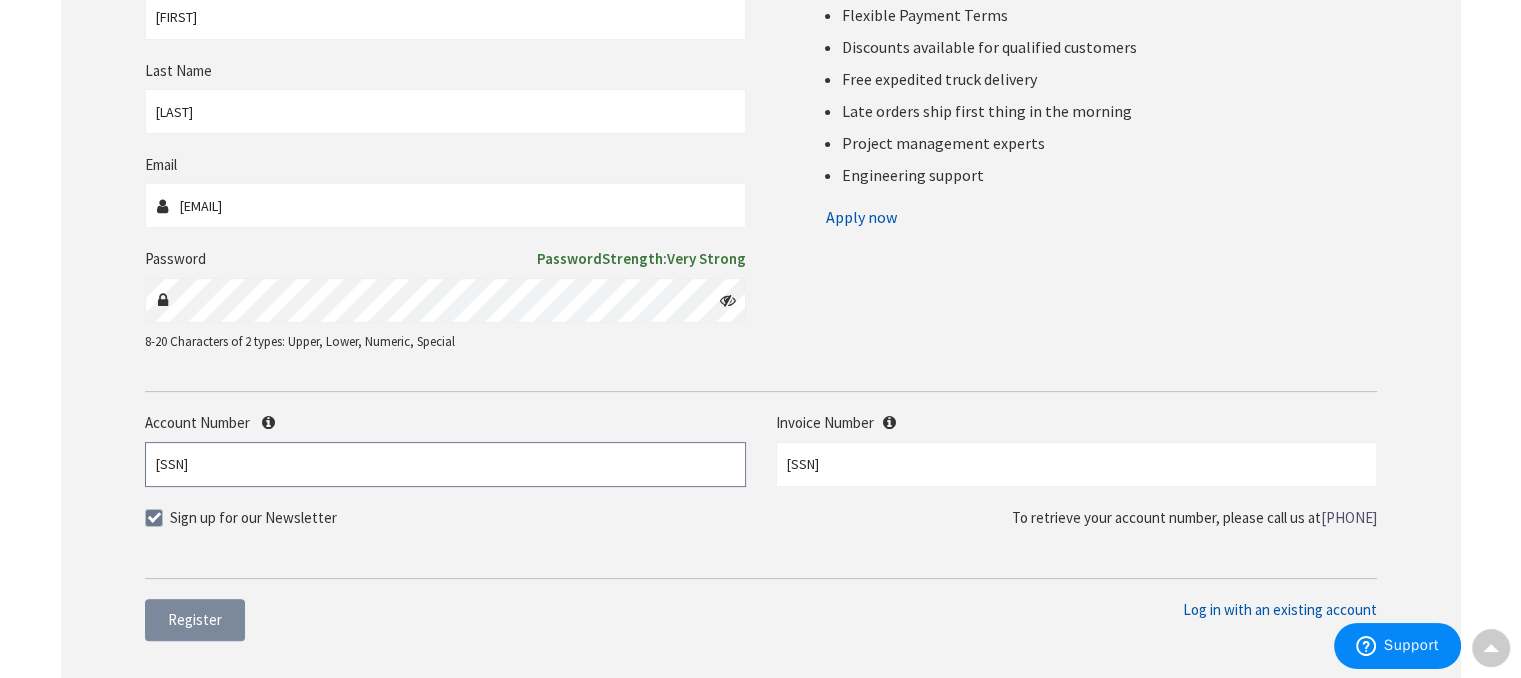 type on "400360" 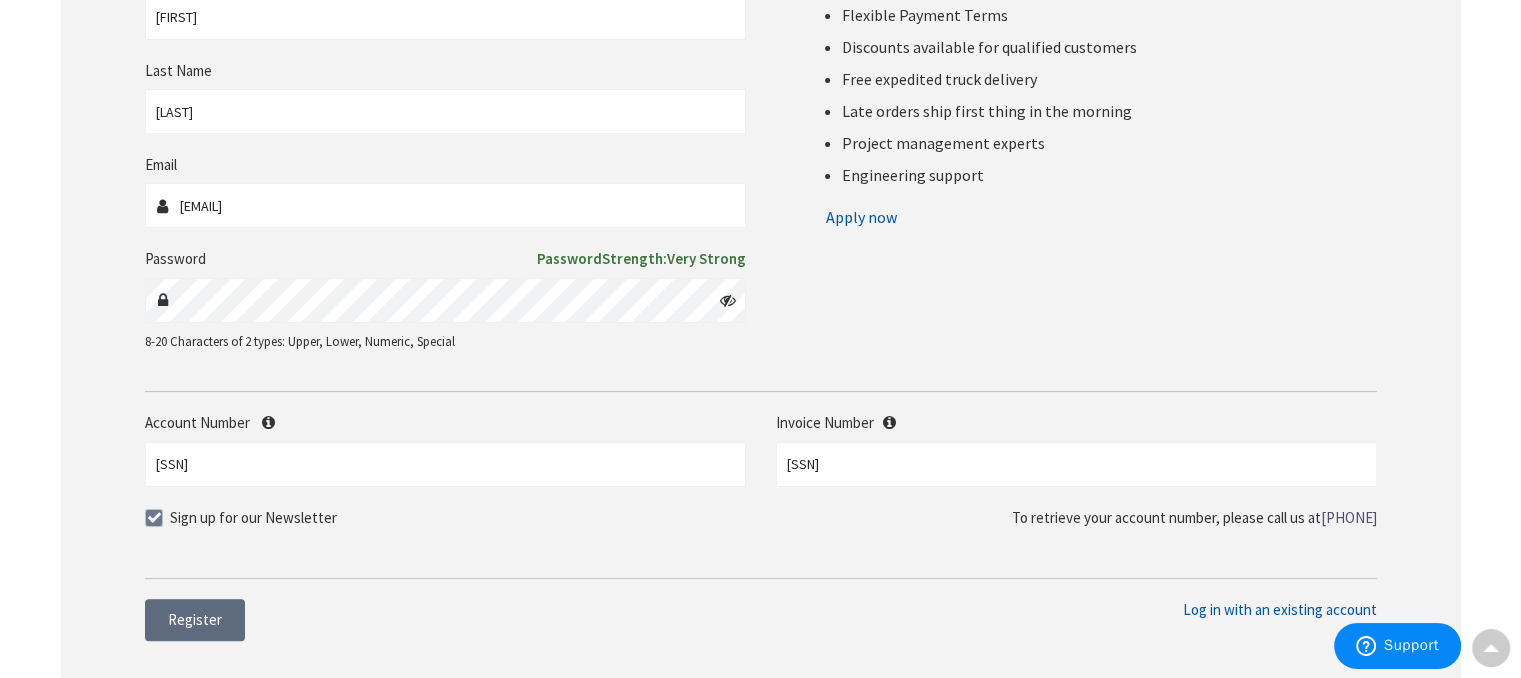 click on "Register" at bounding box center [195, 619] 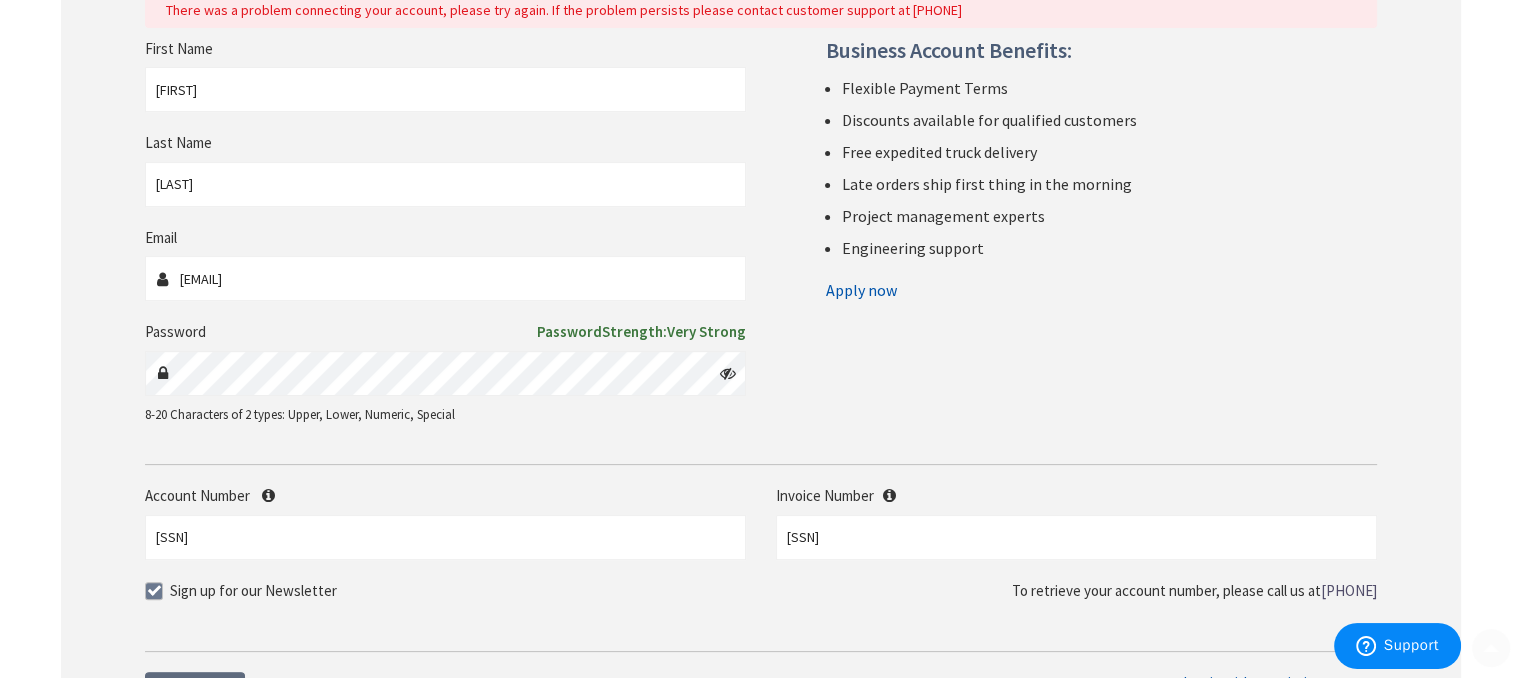 scroll, scrollTop: 400, scrollLeft: 0, axis: vertical 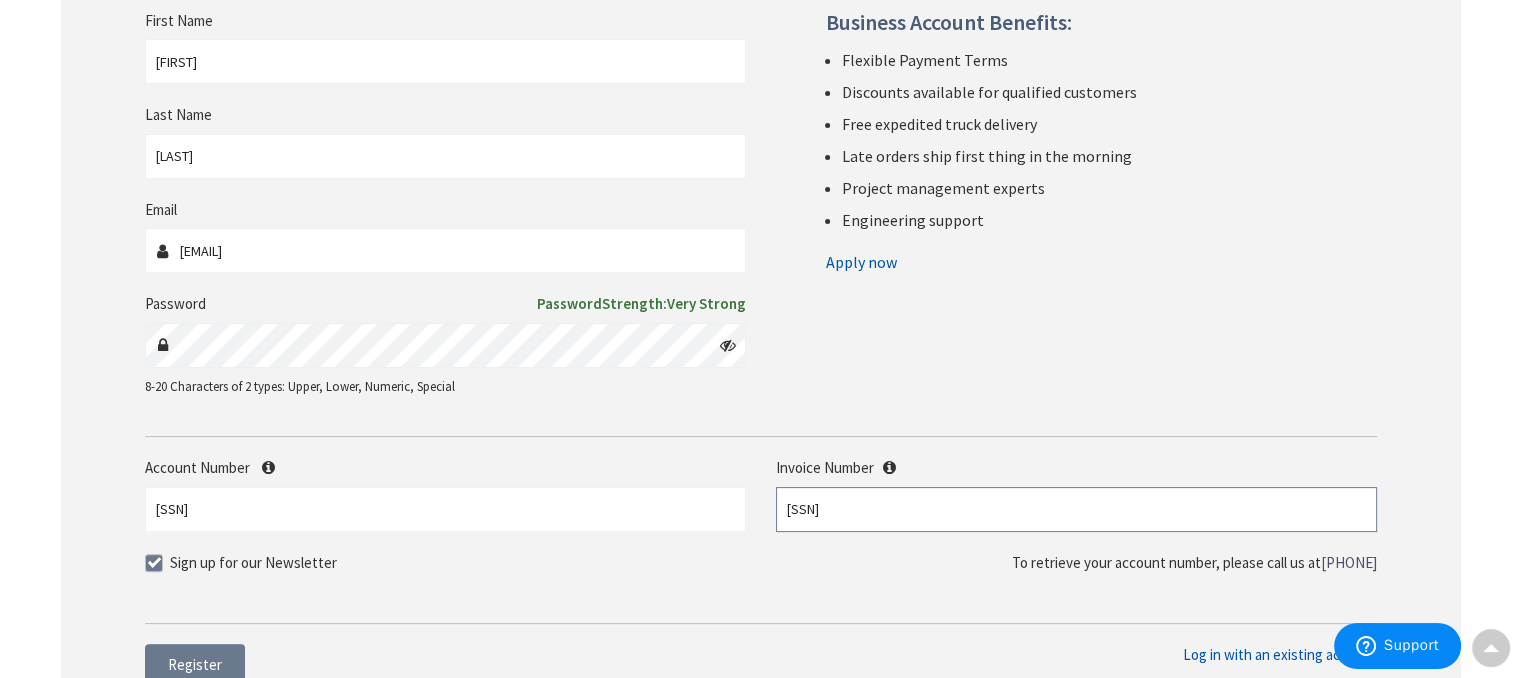 click on "s128523621001" at bounding box center (1076, 509) 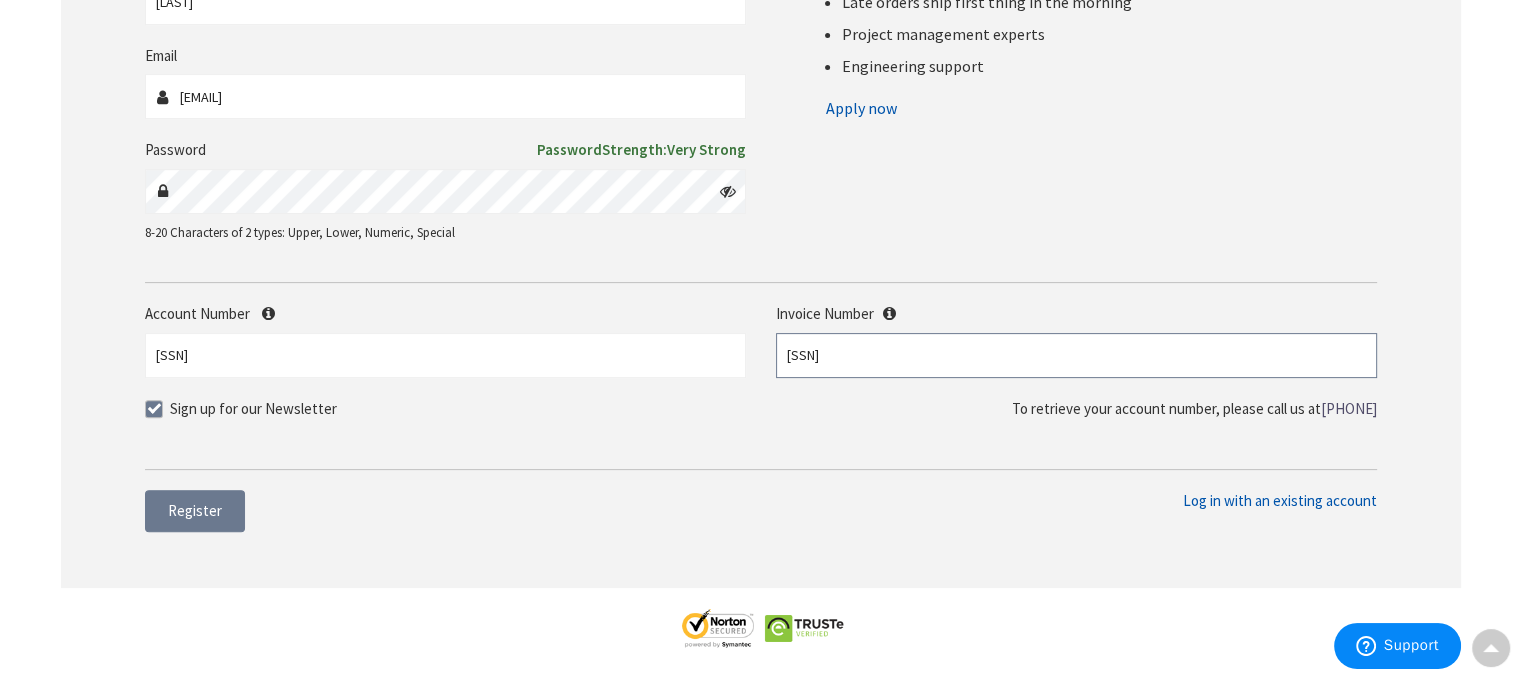 scroll, scrollTop: 600, scrollLeft: 0, axis: vertical 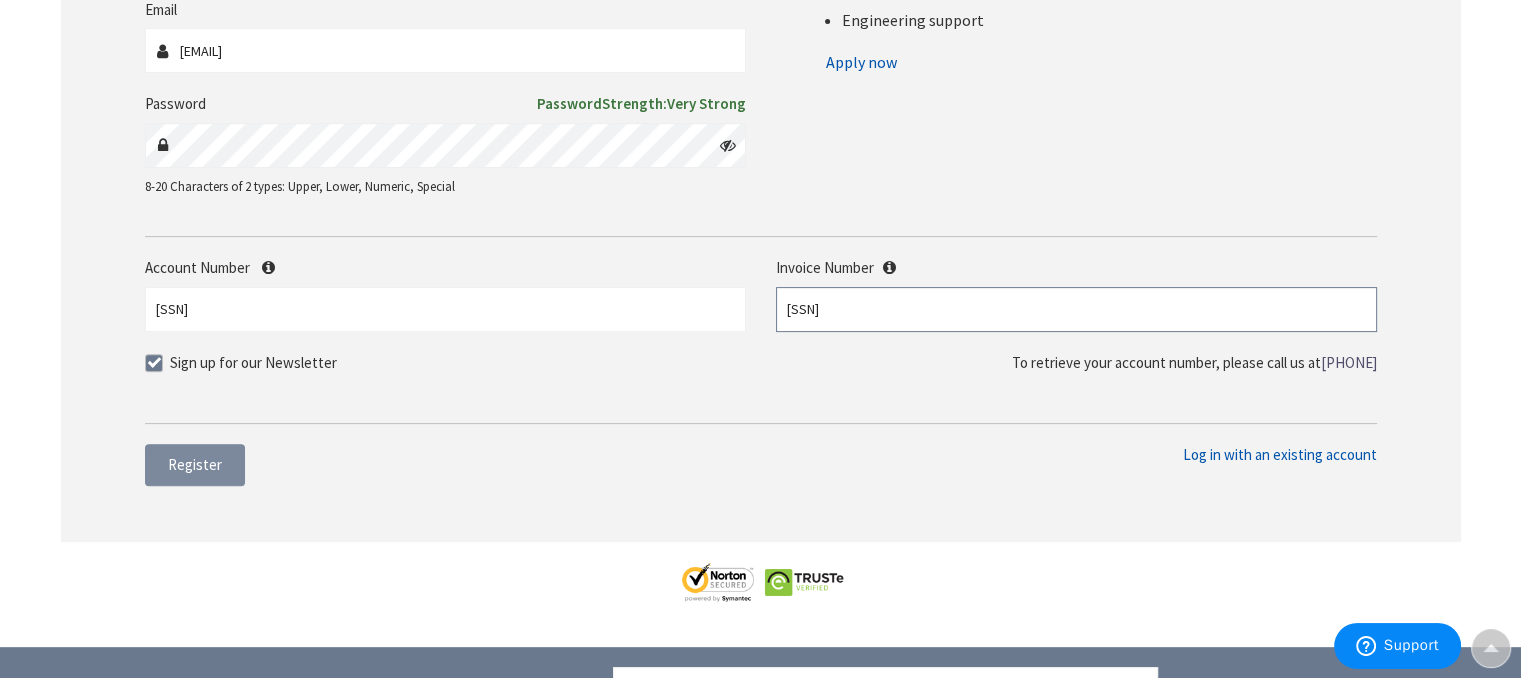 type on "s128523621.001" 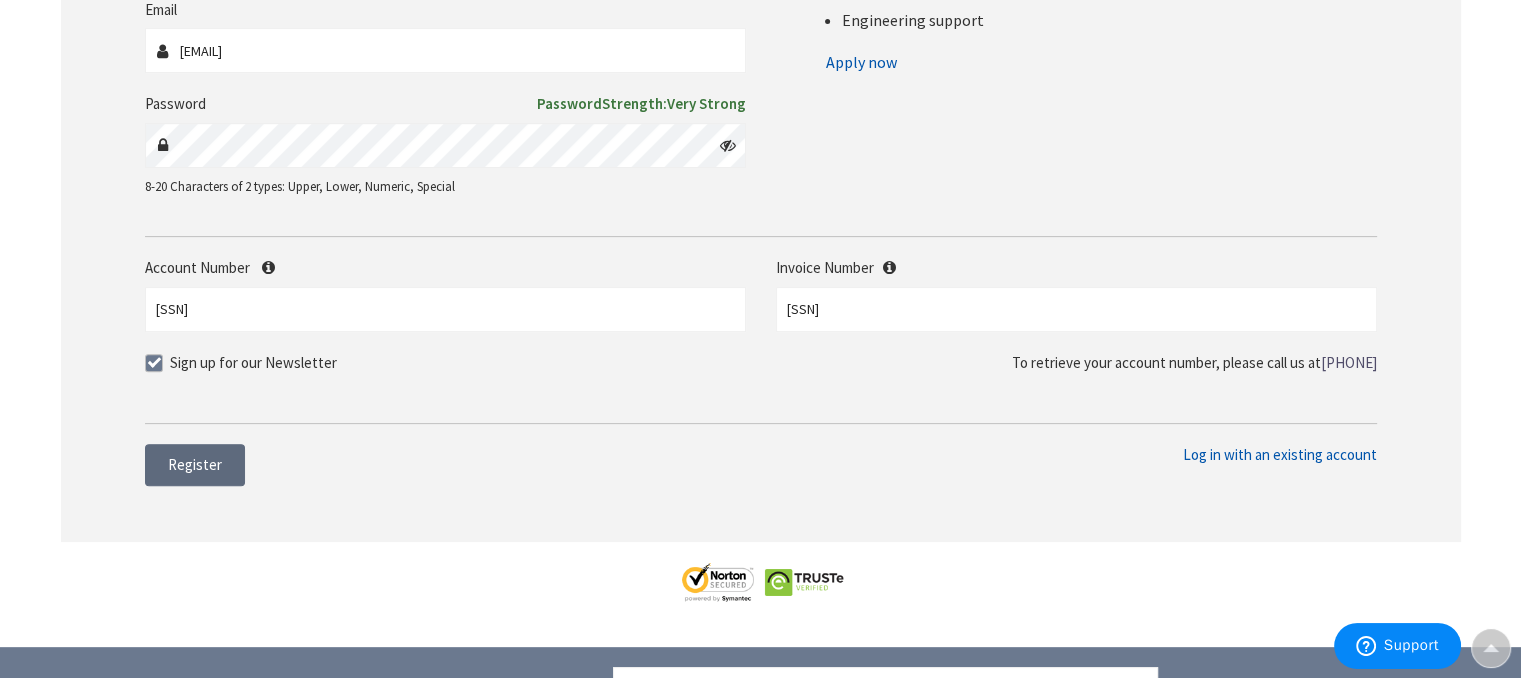 click on "Register" at bounding box center (195, 465) 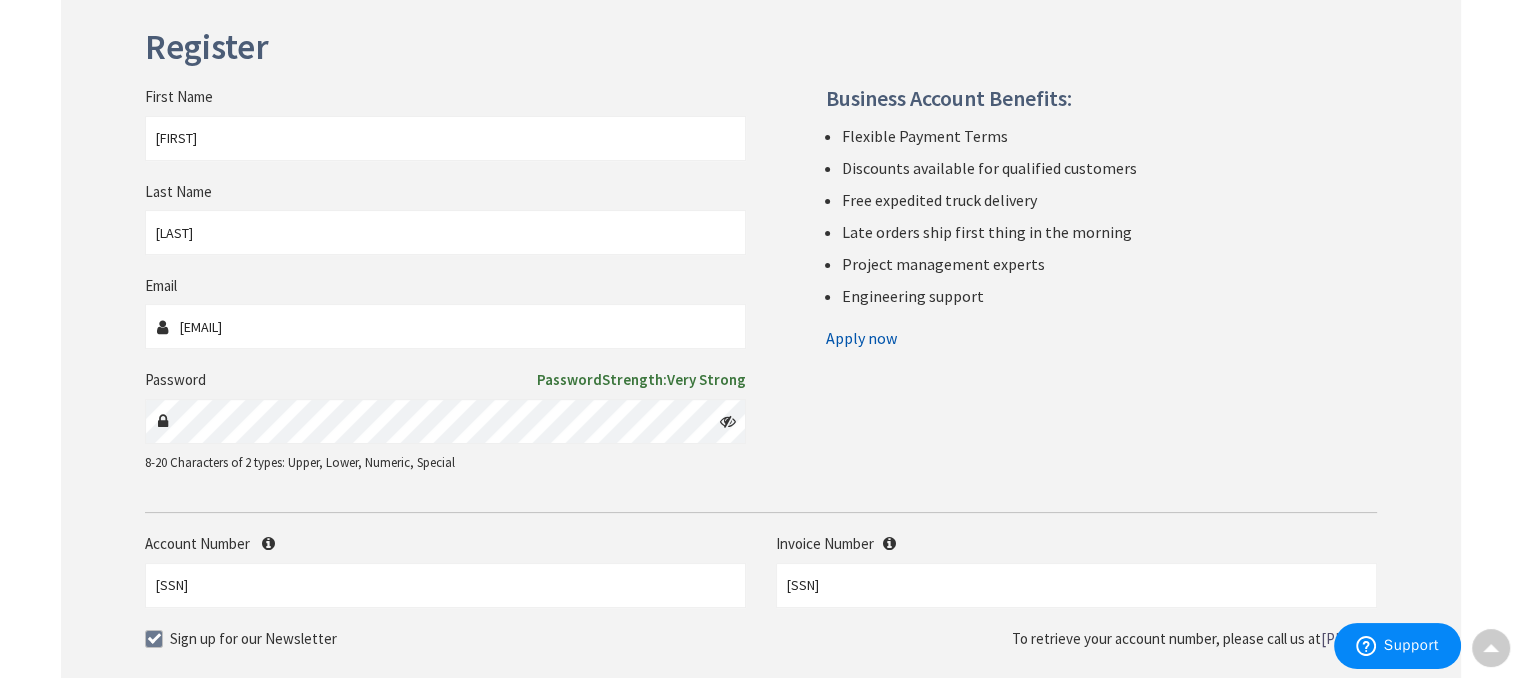 scroll, scrollTop: 156, scrollLeft: 0, axis: vertical 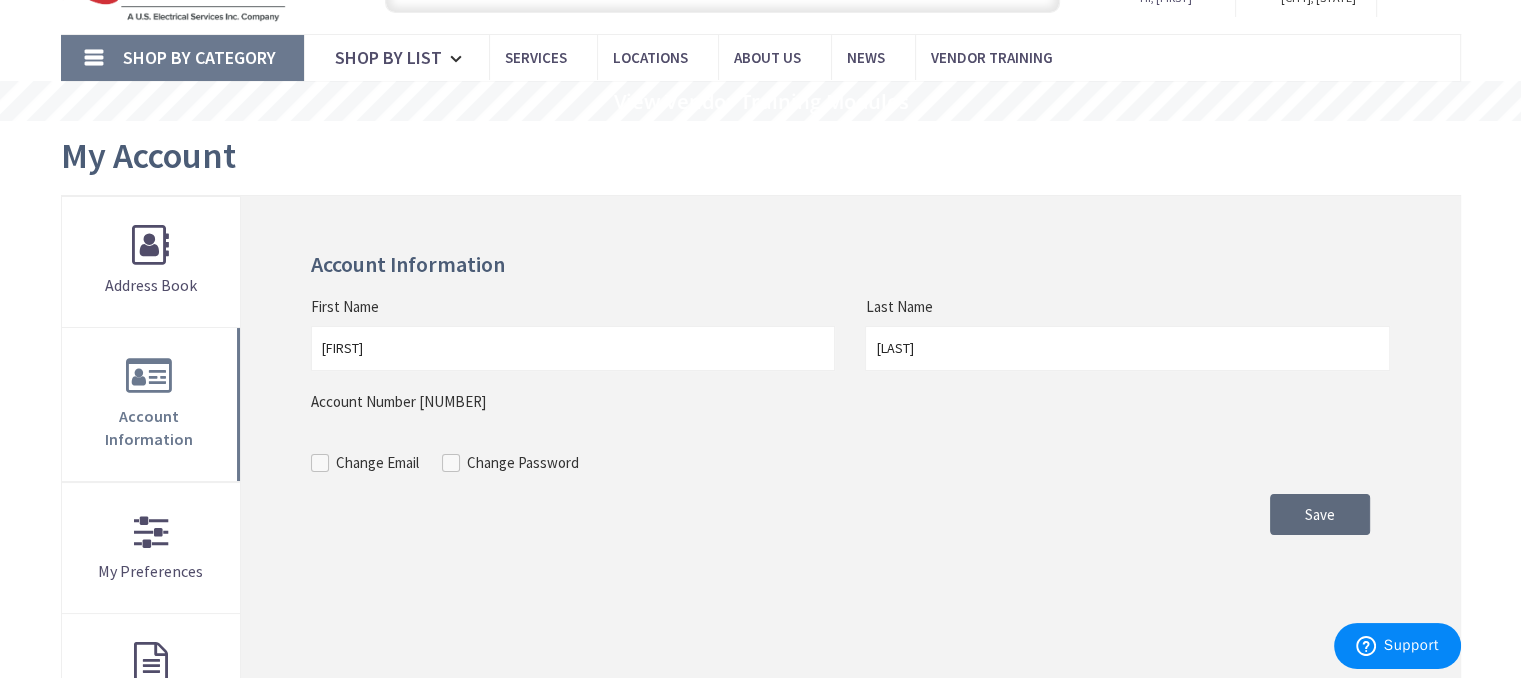 click on "Save" at bounding box center [1320, 514] 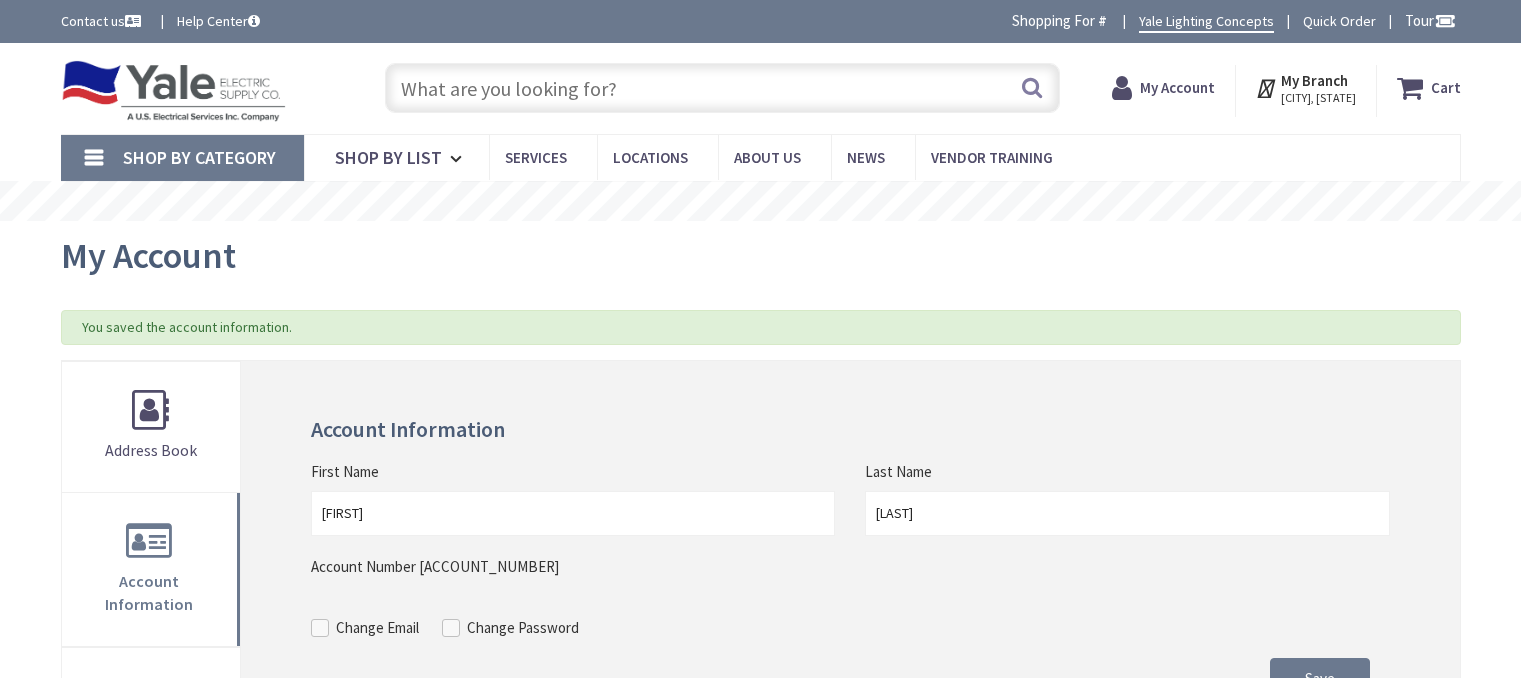 scroll, scrollTop: 0, scrollLeft: 0, axis: both 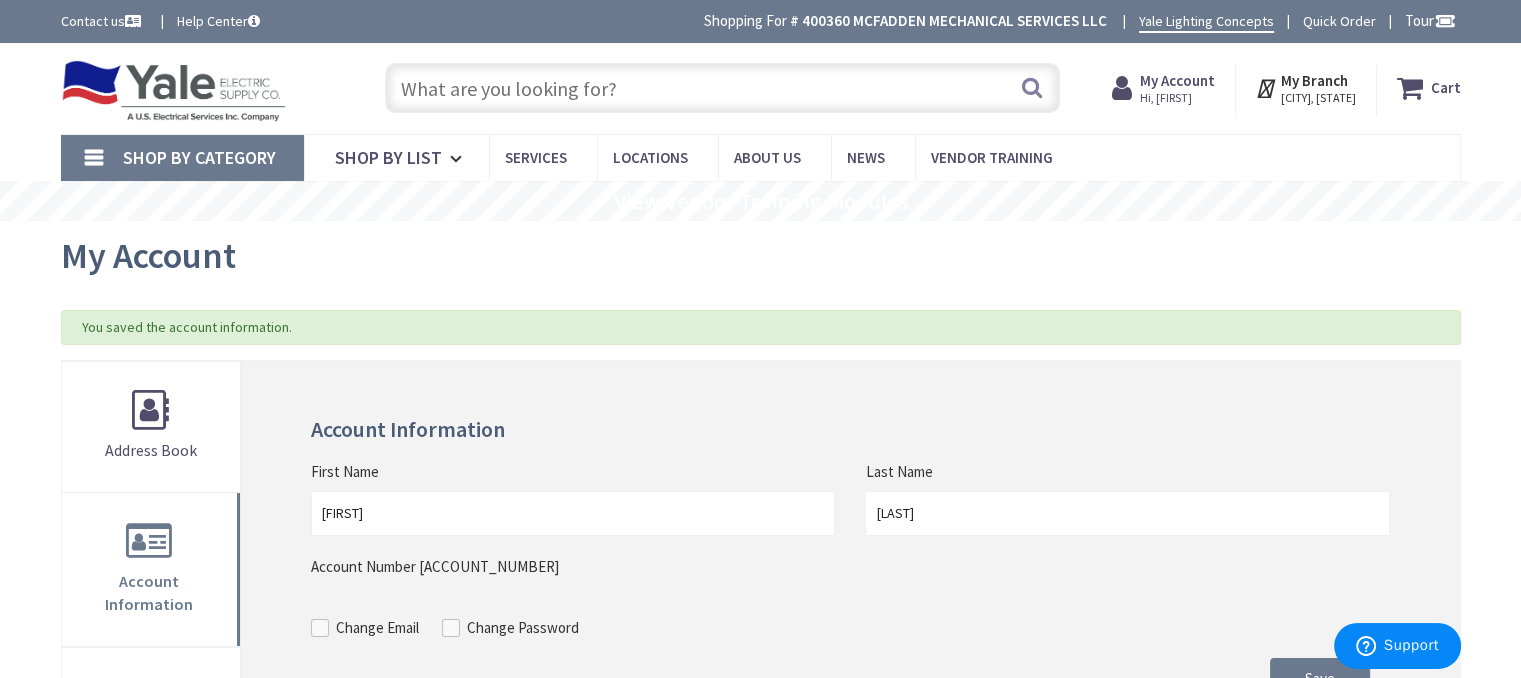 click on "My Account" at bounding box center (1177, 80) 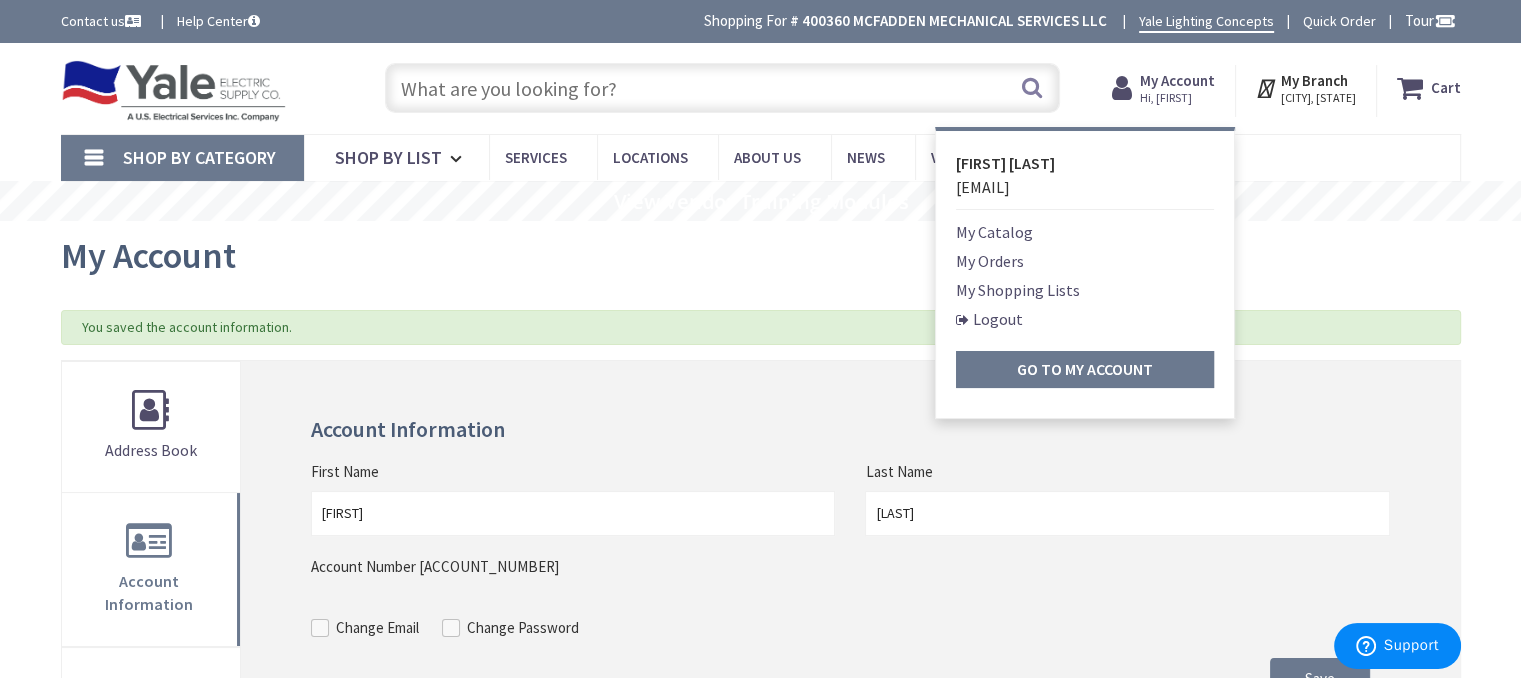 click on "My Orders" at bounding box center [990, 261] 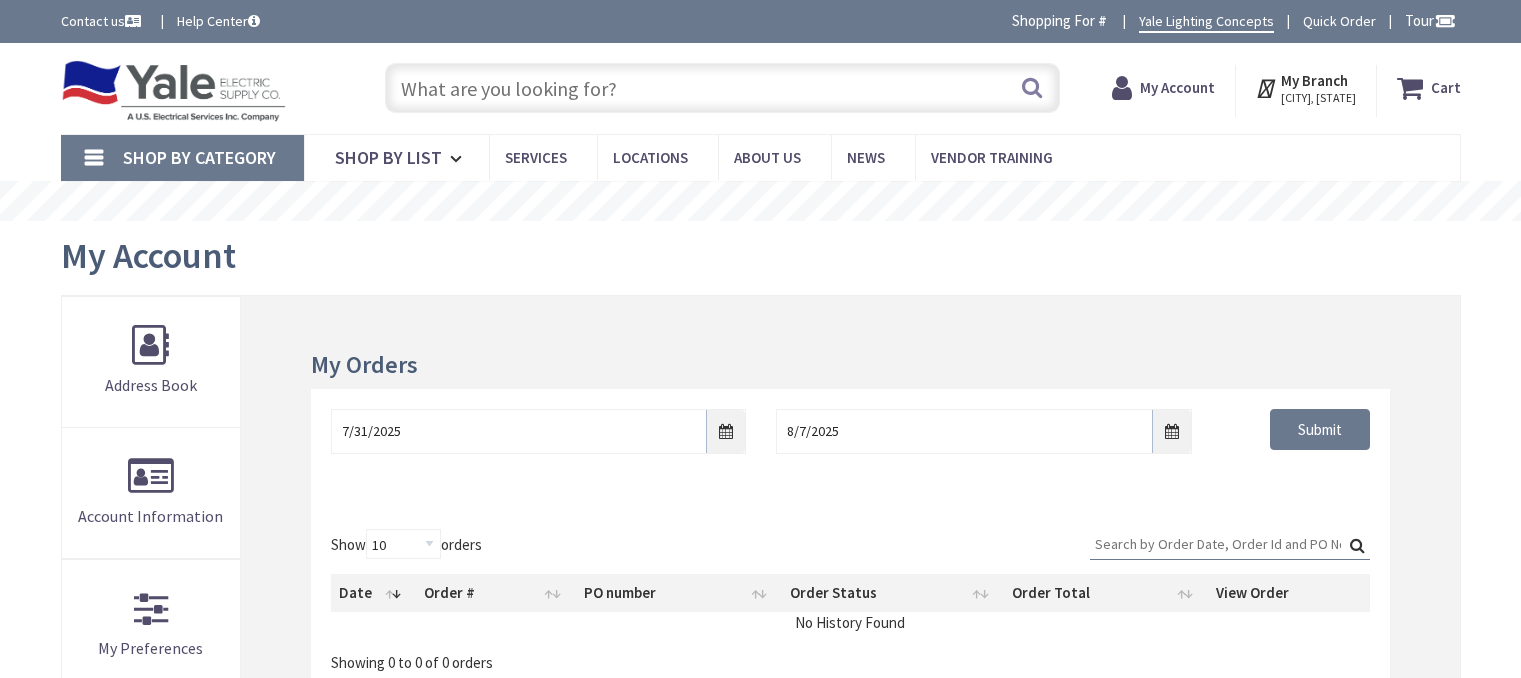scroll, scrollTop: 0, scrollLeft: 0, axis: both 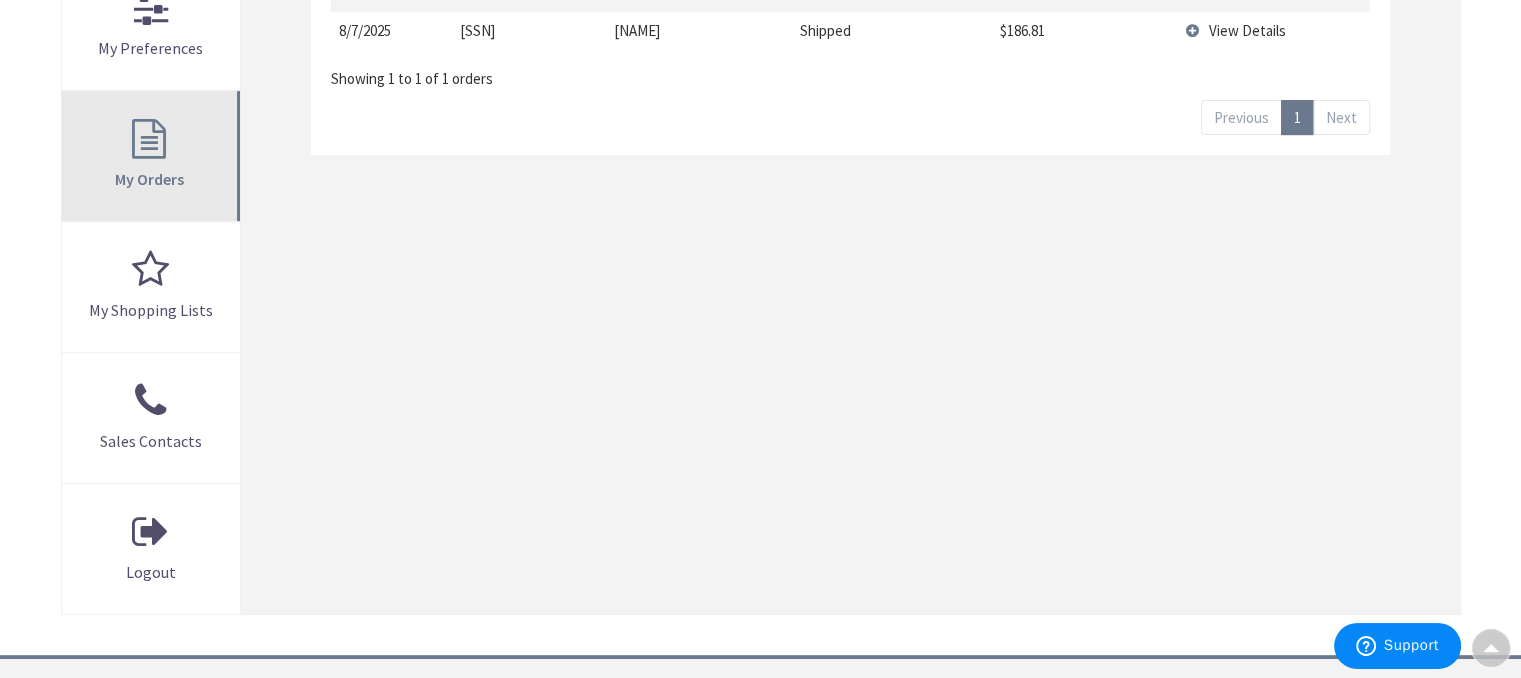 click on "My Orders" at bounding box center [151, 156] 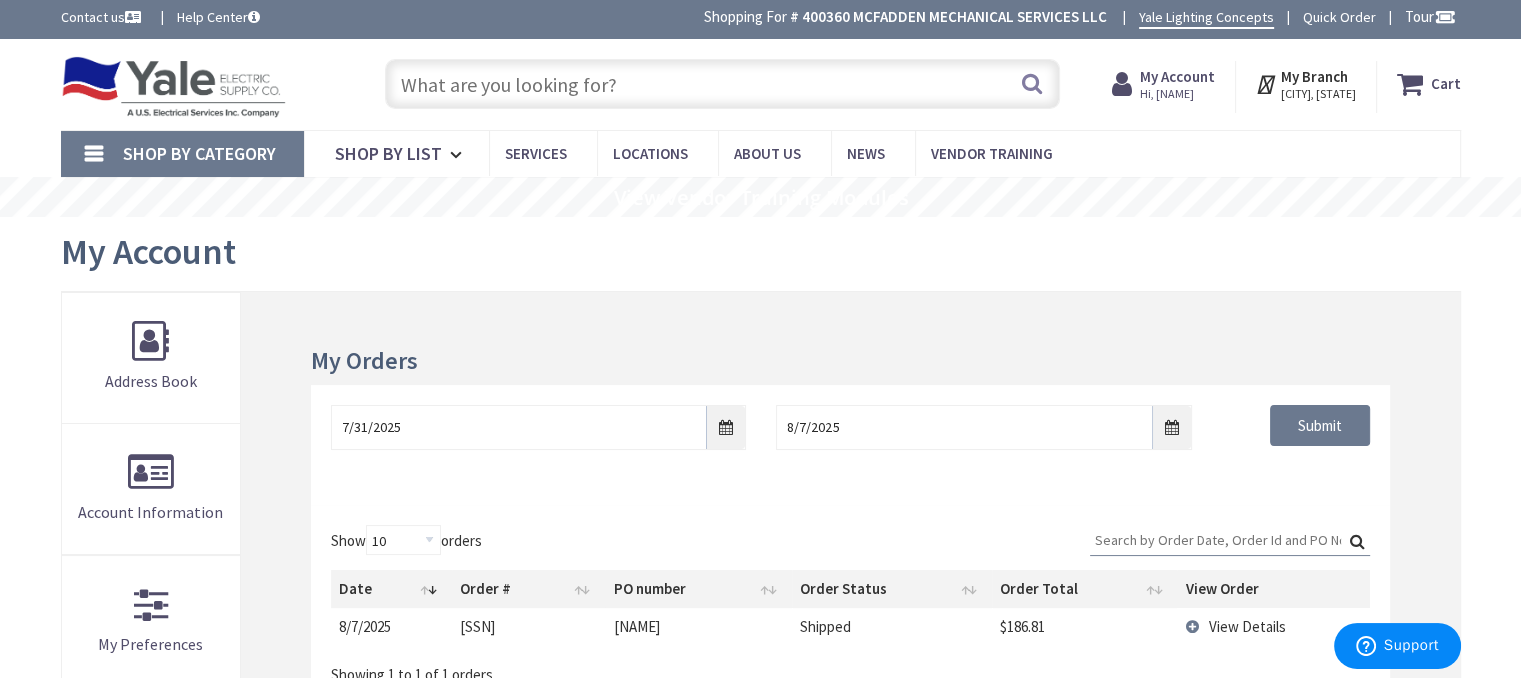 scroll, scrollTop: 0, scrollLeft: 0, axis: both 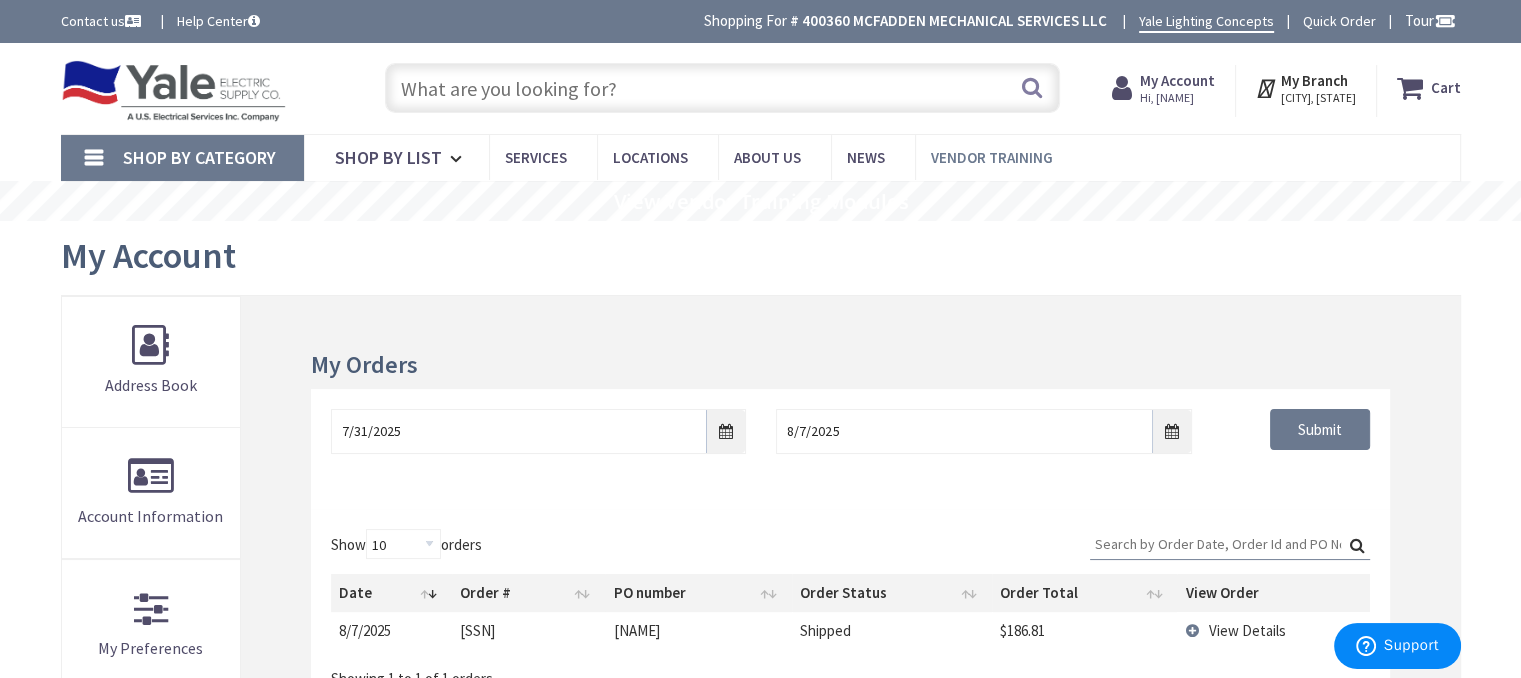 click on "Vendor Training" at bounding box center [992, 157] 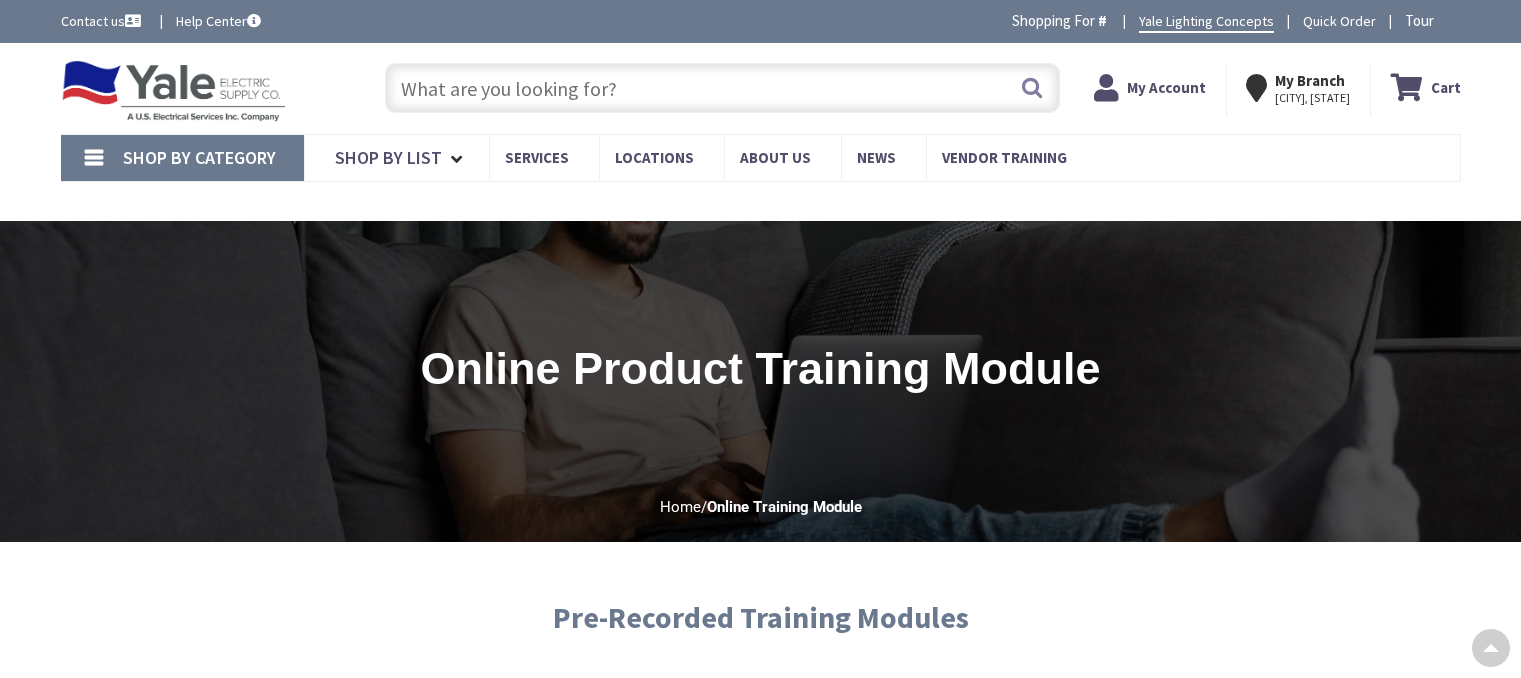 scroll, scrollTop: 200, scrollLeft: 0, axis: vertical 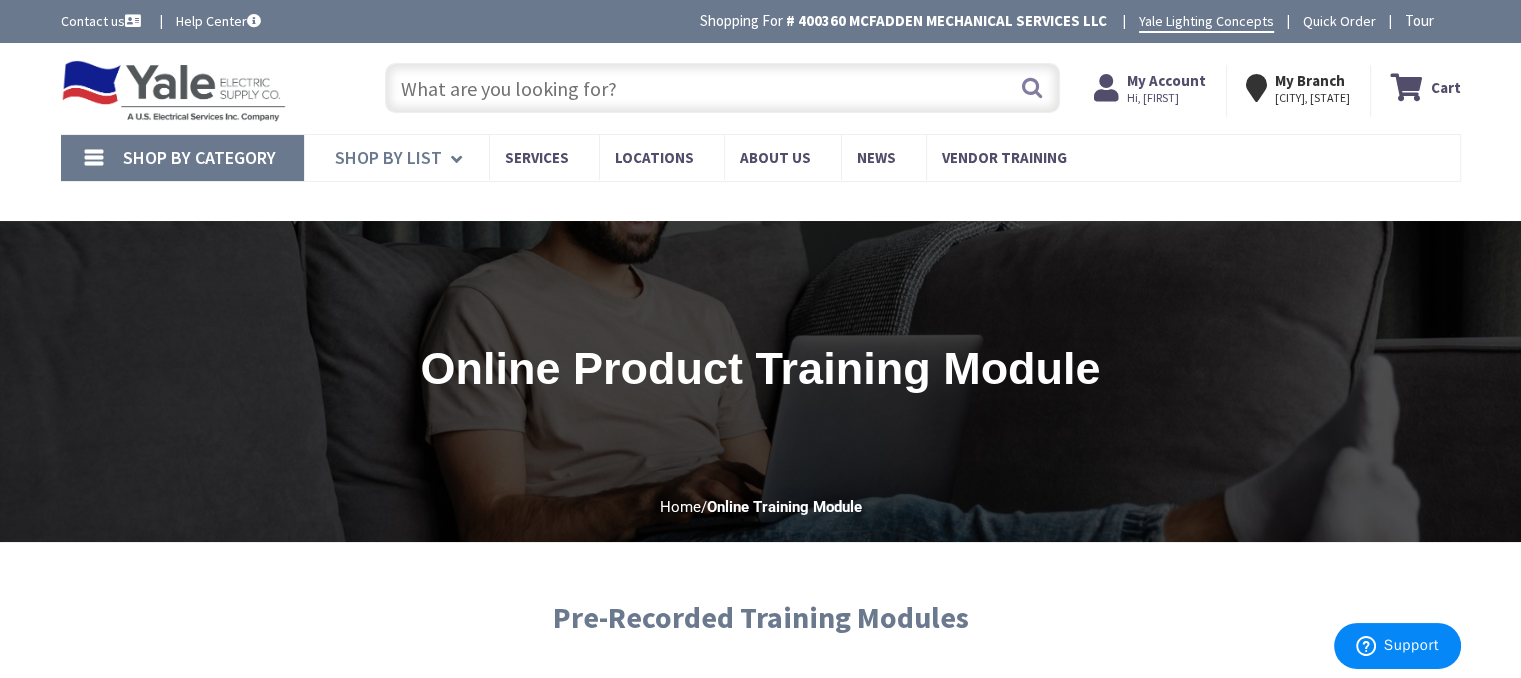click at bounding box center (460, 159) 